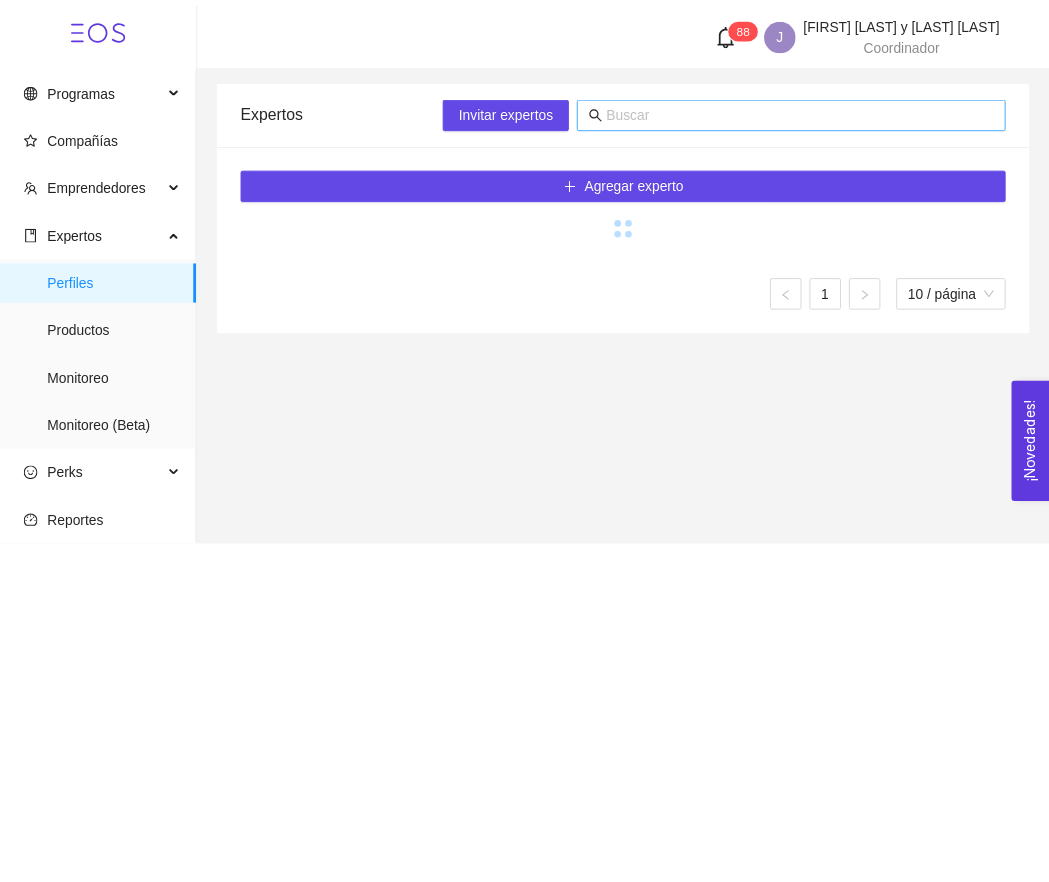 scroll, scrollTop: 0, scrollLeft: 0, axis: both 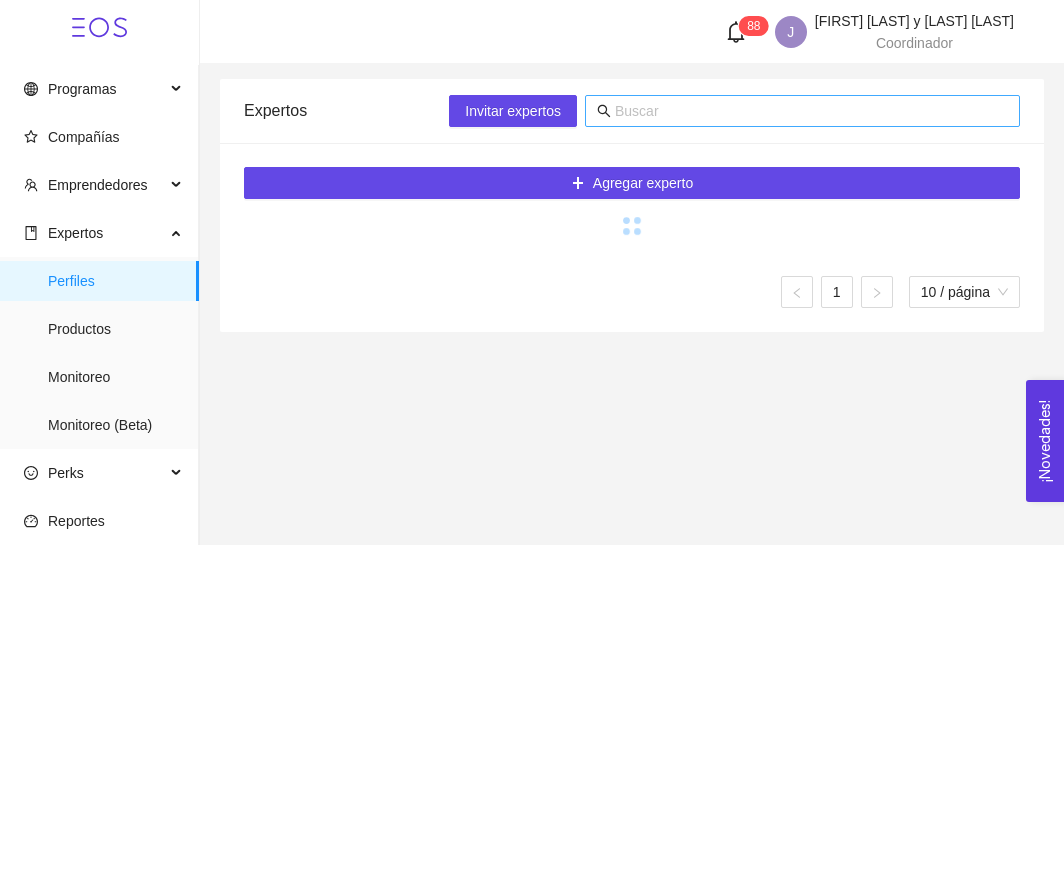 click at bounding box center (811, 111) 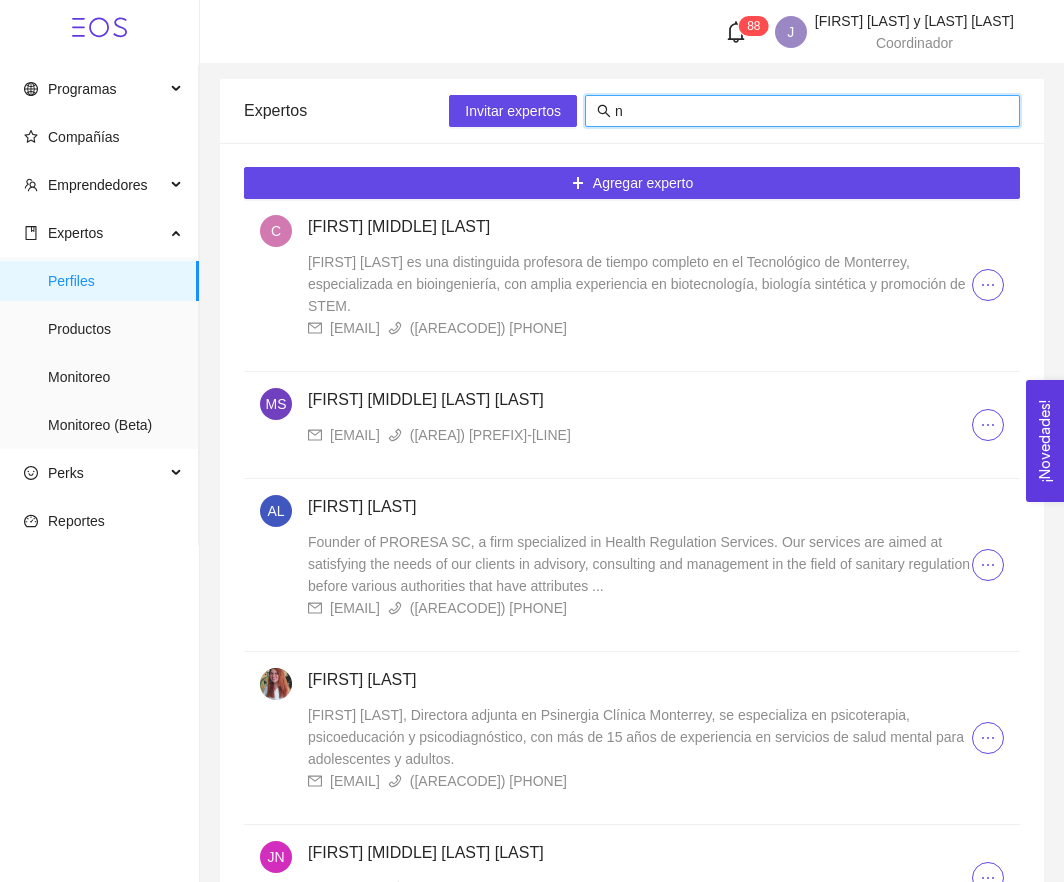type on "ny" 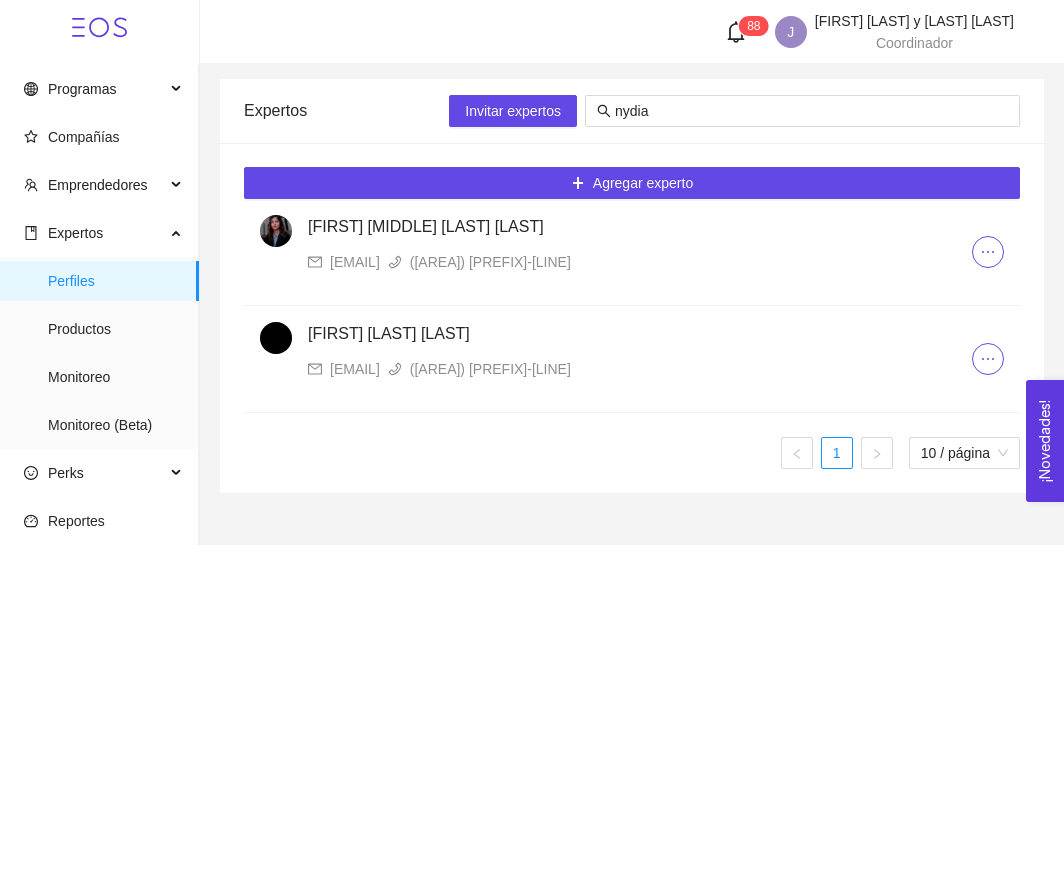click on "[EMAIL]" at bounding box center [355, 262] 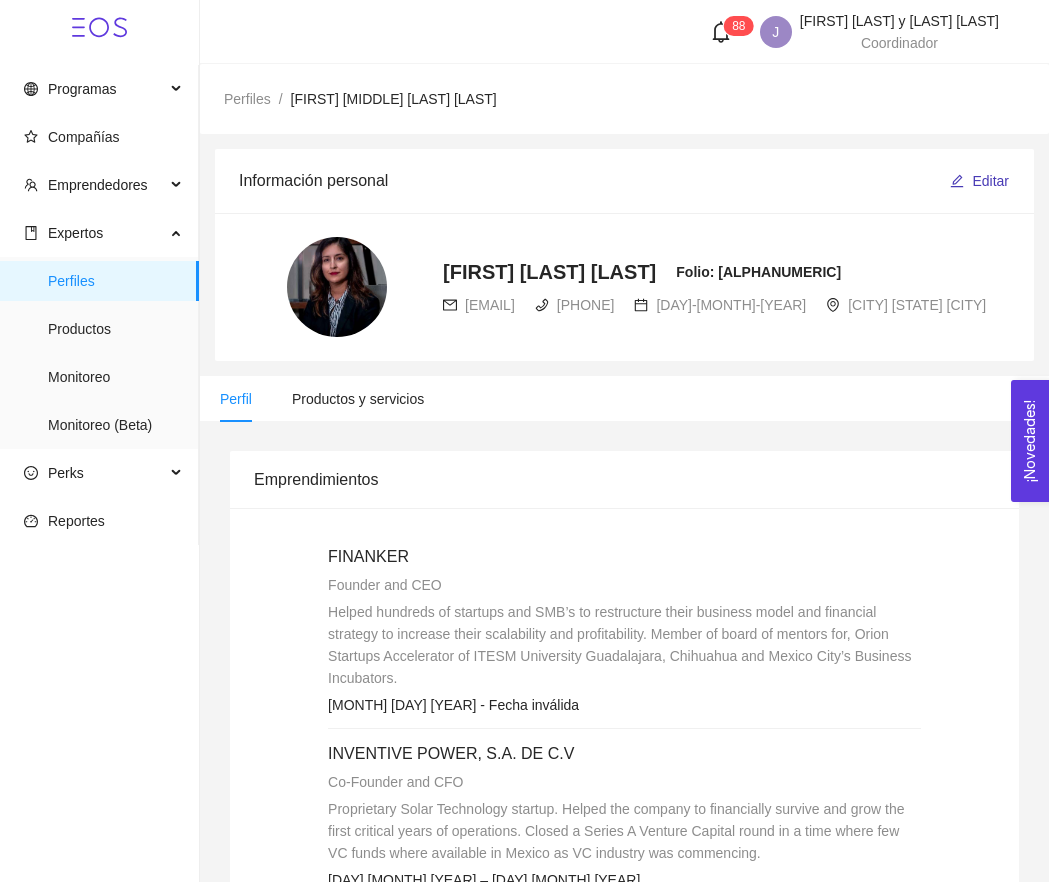 click on "Editar" at bounding box center [990, 181] 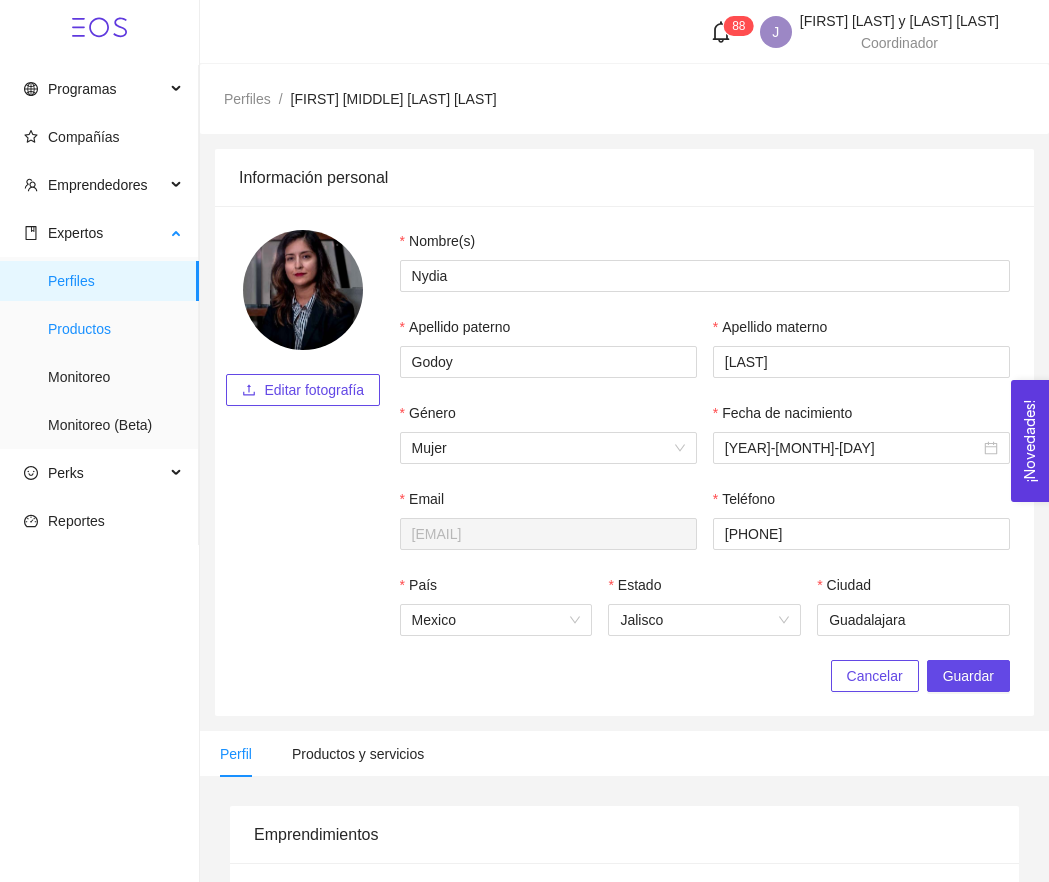 scroll, scrollTop: 0, scrollLeft: 0, axis: both 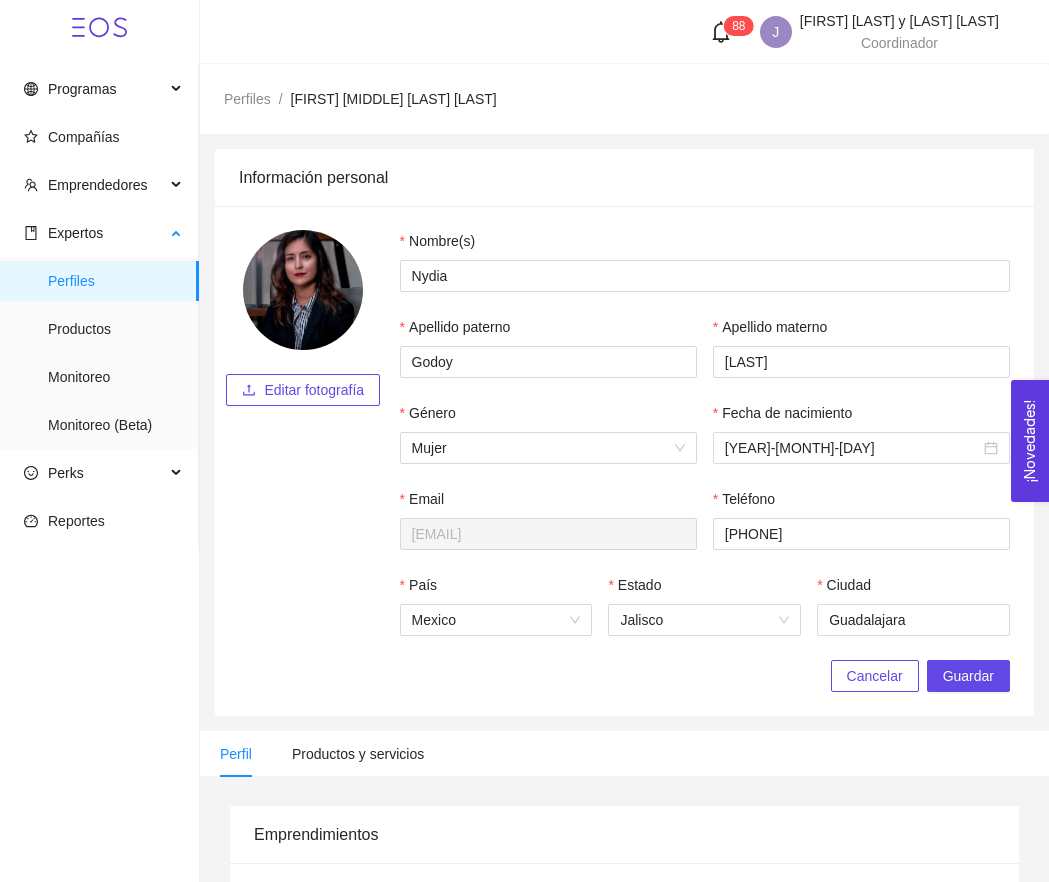 click on "Perfiles" at bounding box center [115, 281] 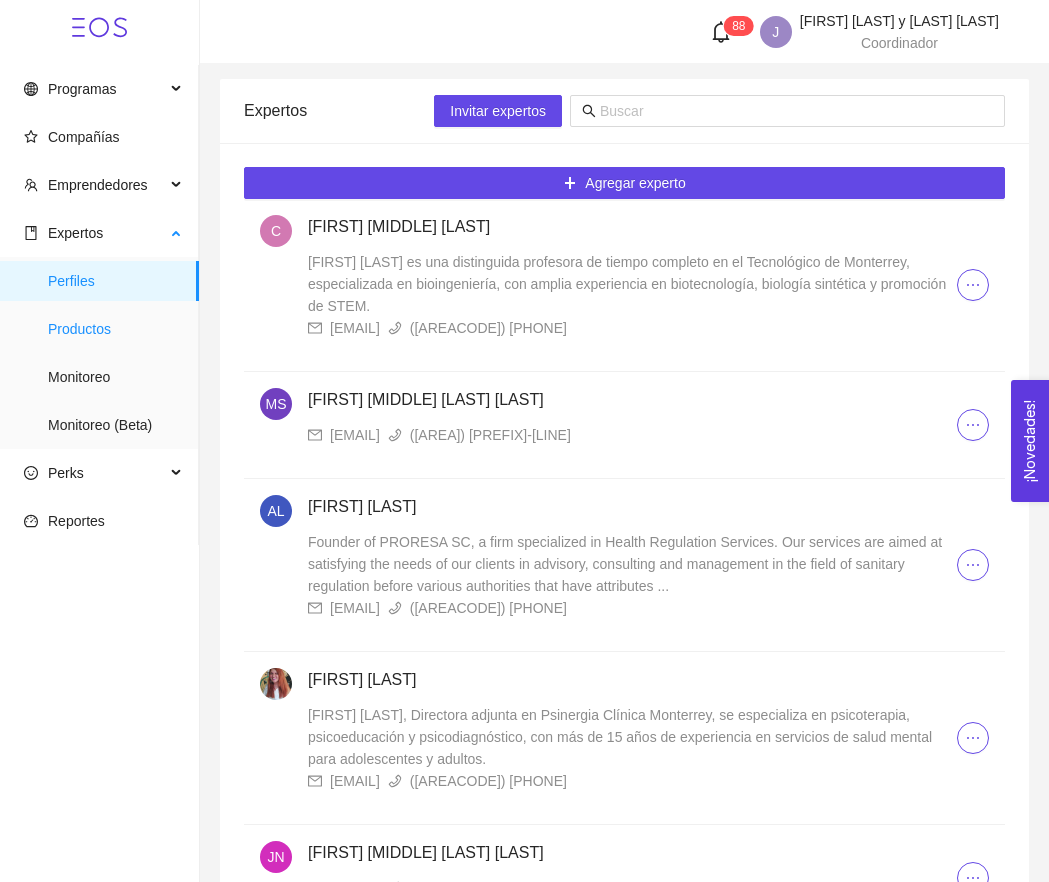 click on "Productos" at bounding box center [115, 329] 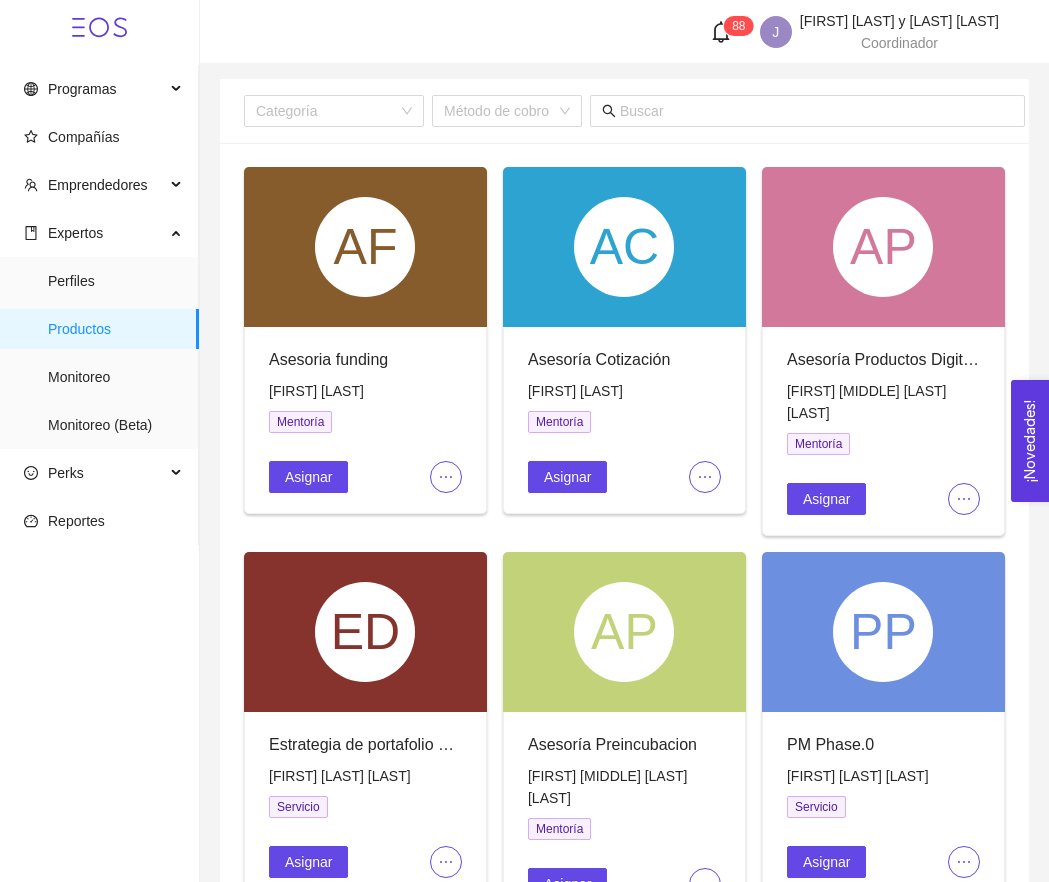scroll, scrollTop: 0, scrollLeft: 0, axis: both 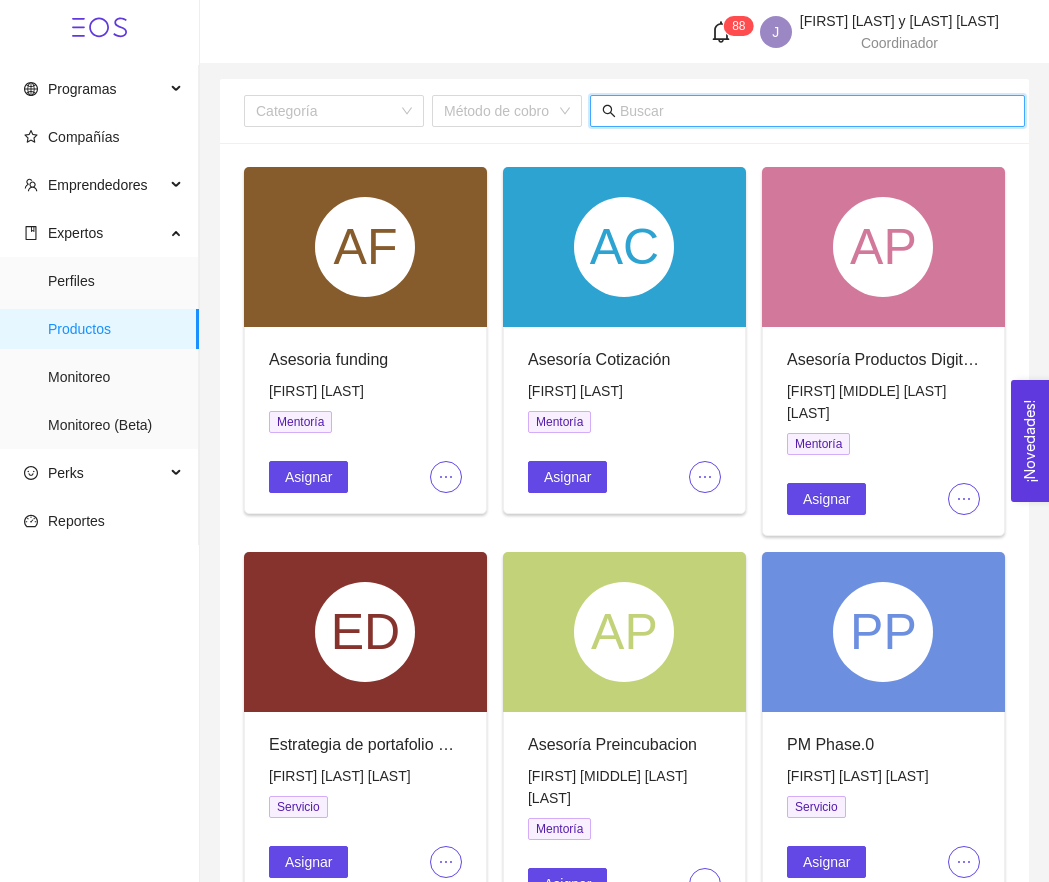 click at bounding box center [816, 111] 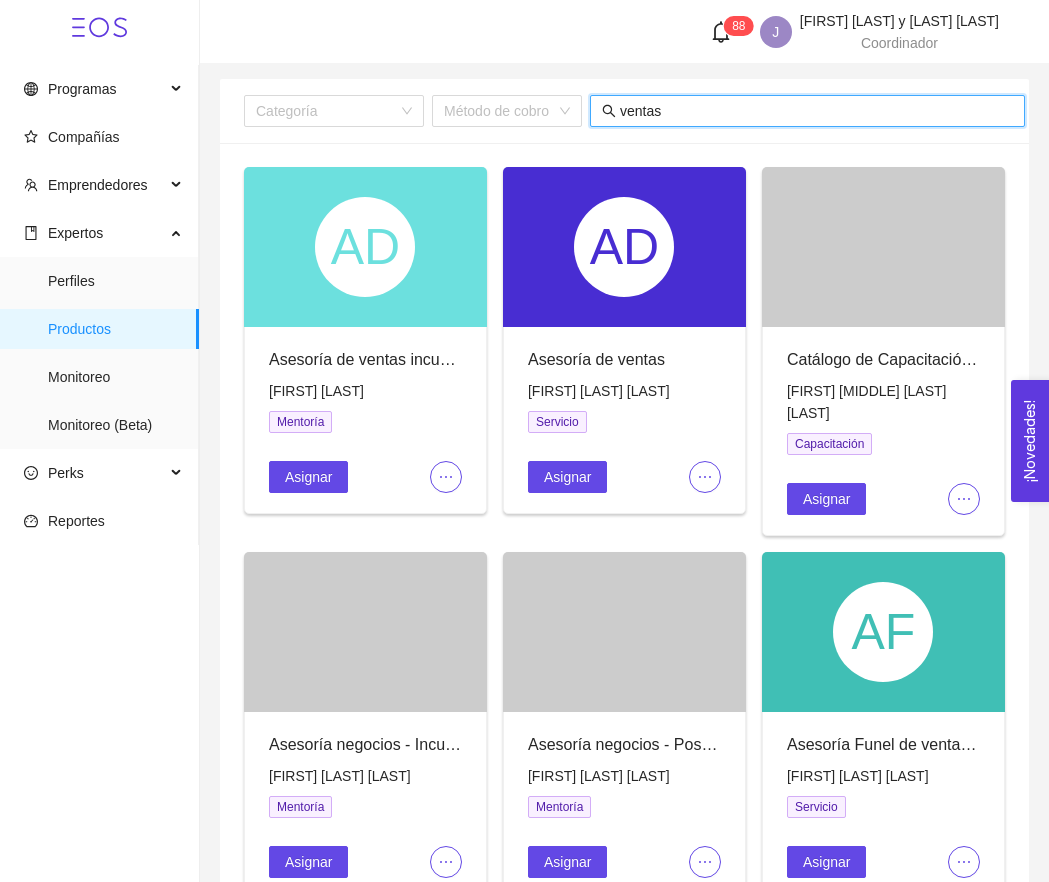 scroll, scrollTop: 0, scrollLeft: 0, axis: both 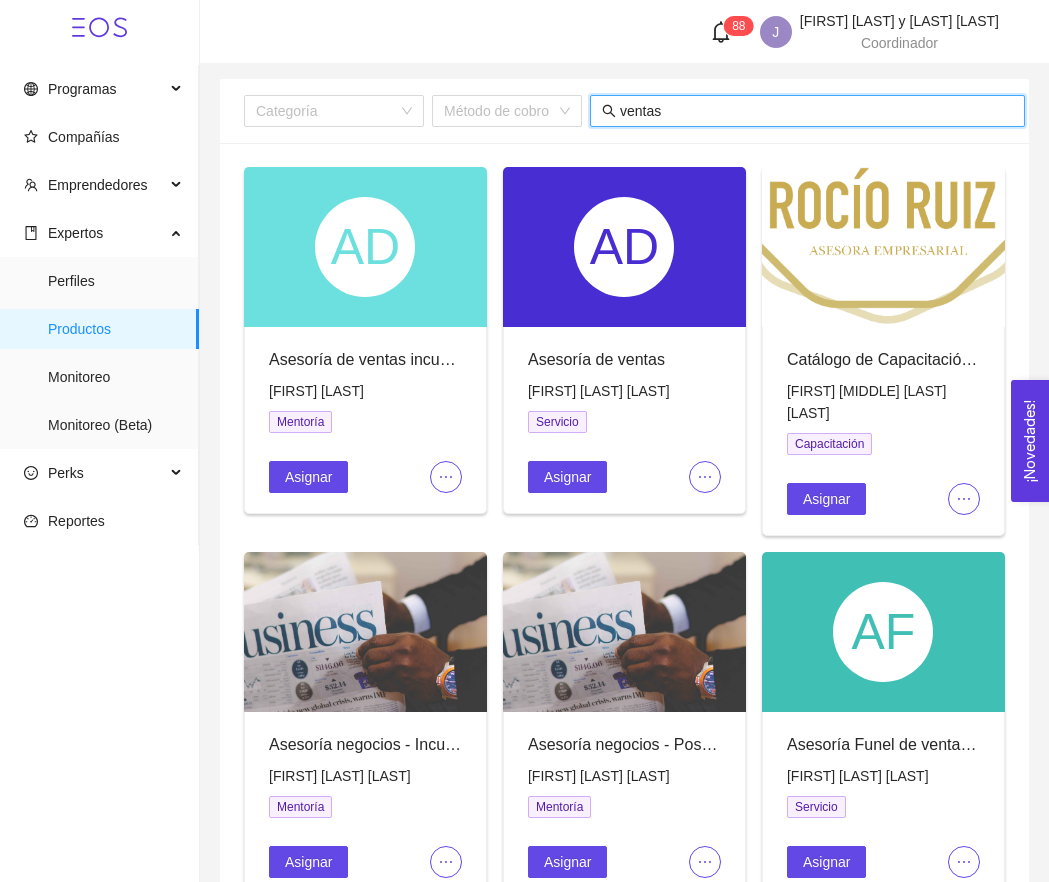click on "ventas" at bounding box center (816, 111) 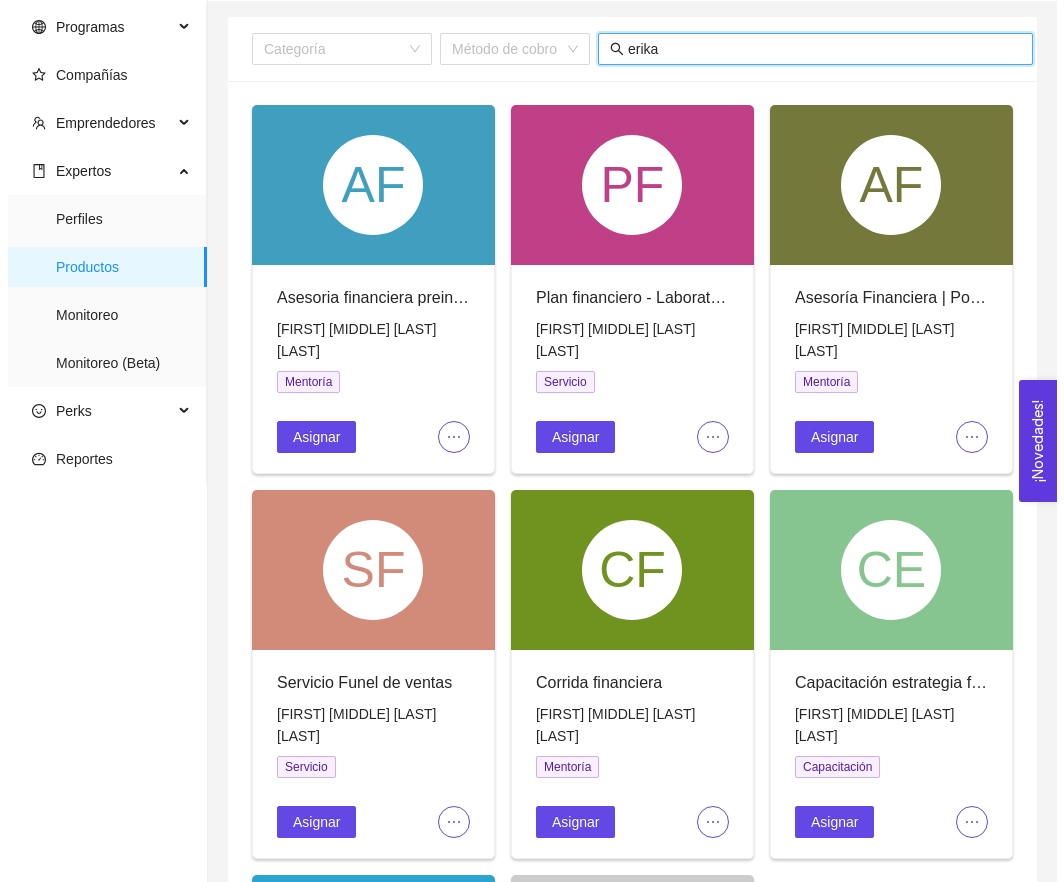 scroll, scrollTop: 104, scrollLeft: 0, axis: vertical 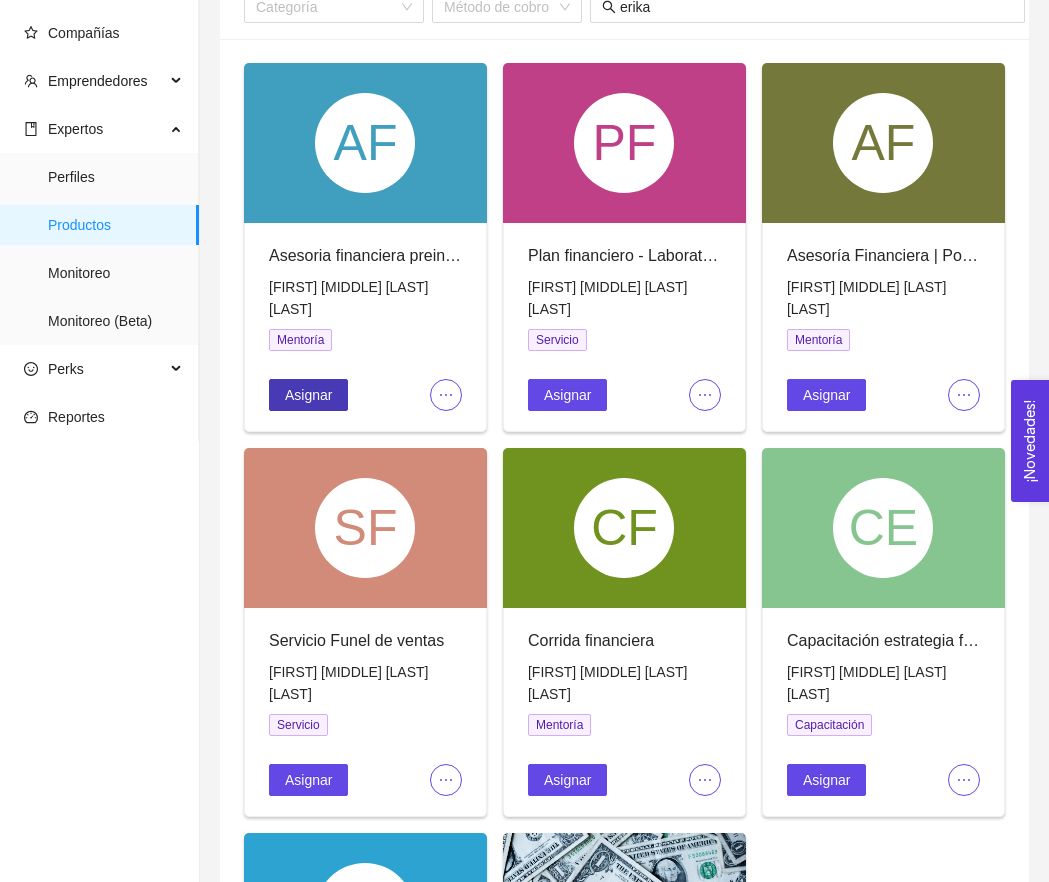 click on "Asignar" at bounding box center [308, 395] 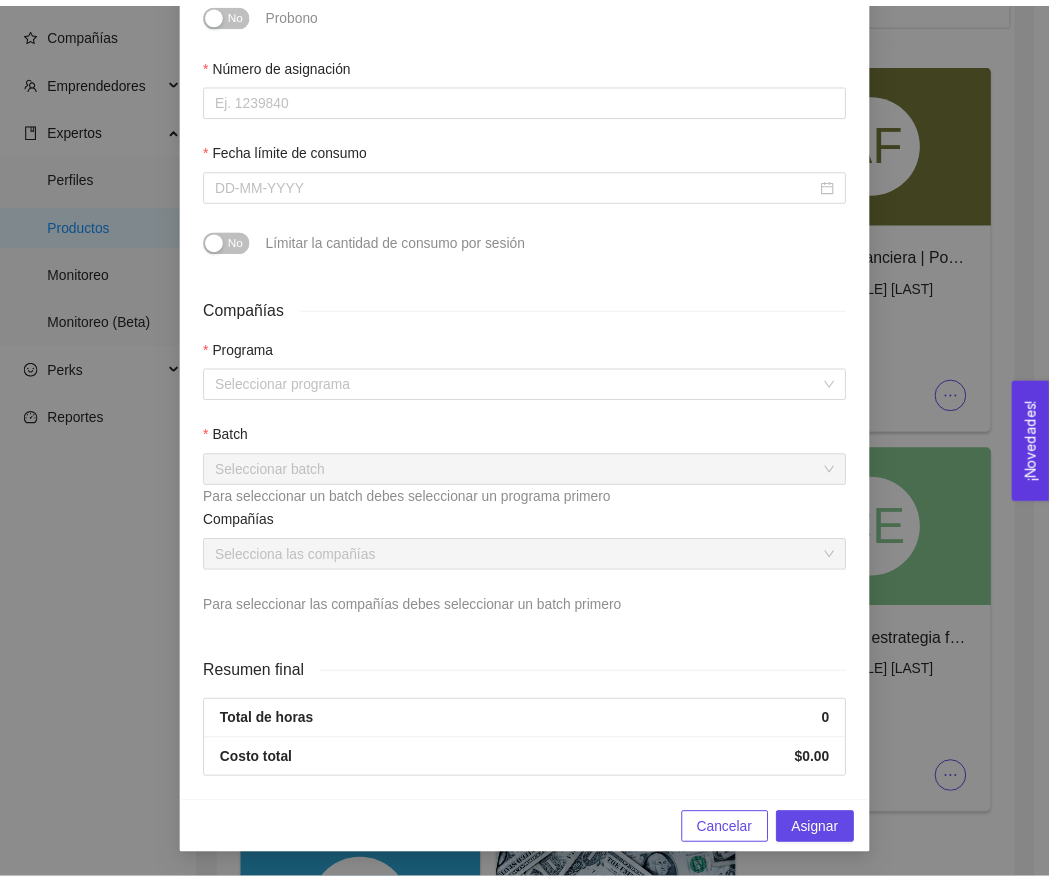 scroll, scrollTop: 0, scrollLeft: 0, axis: both 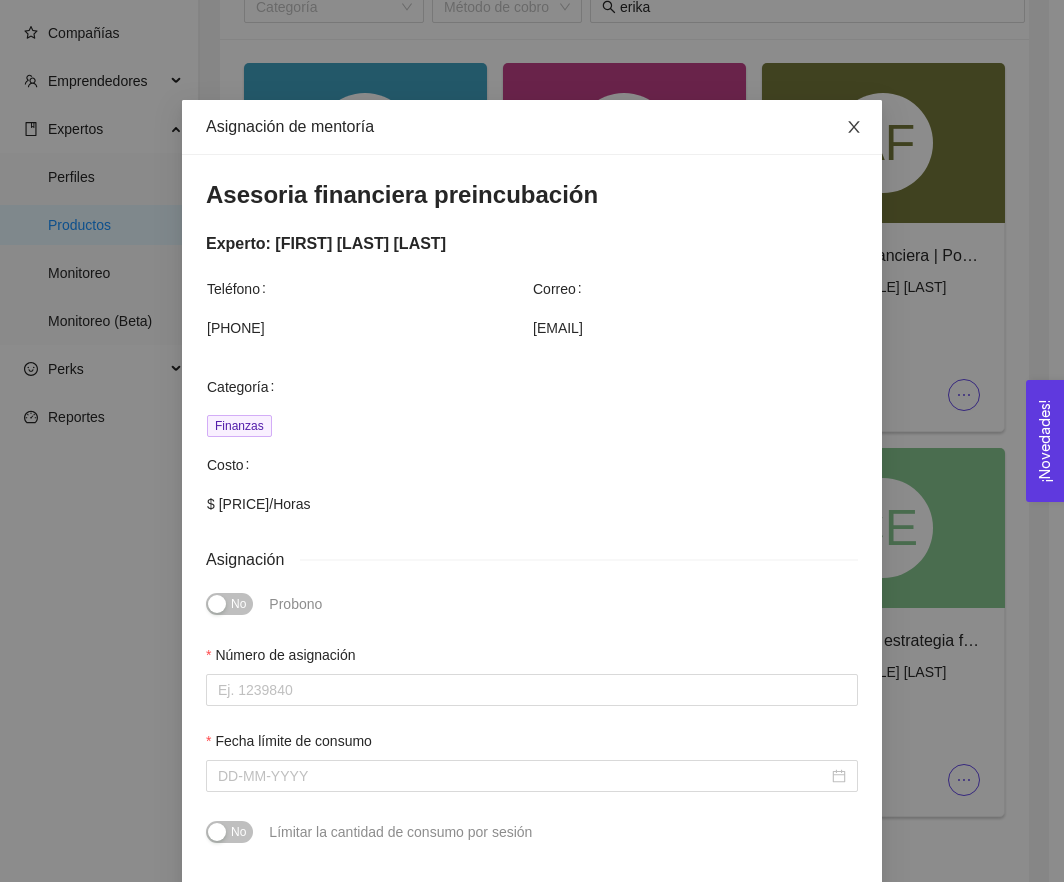click at bounding box center (854, 128) 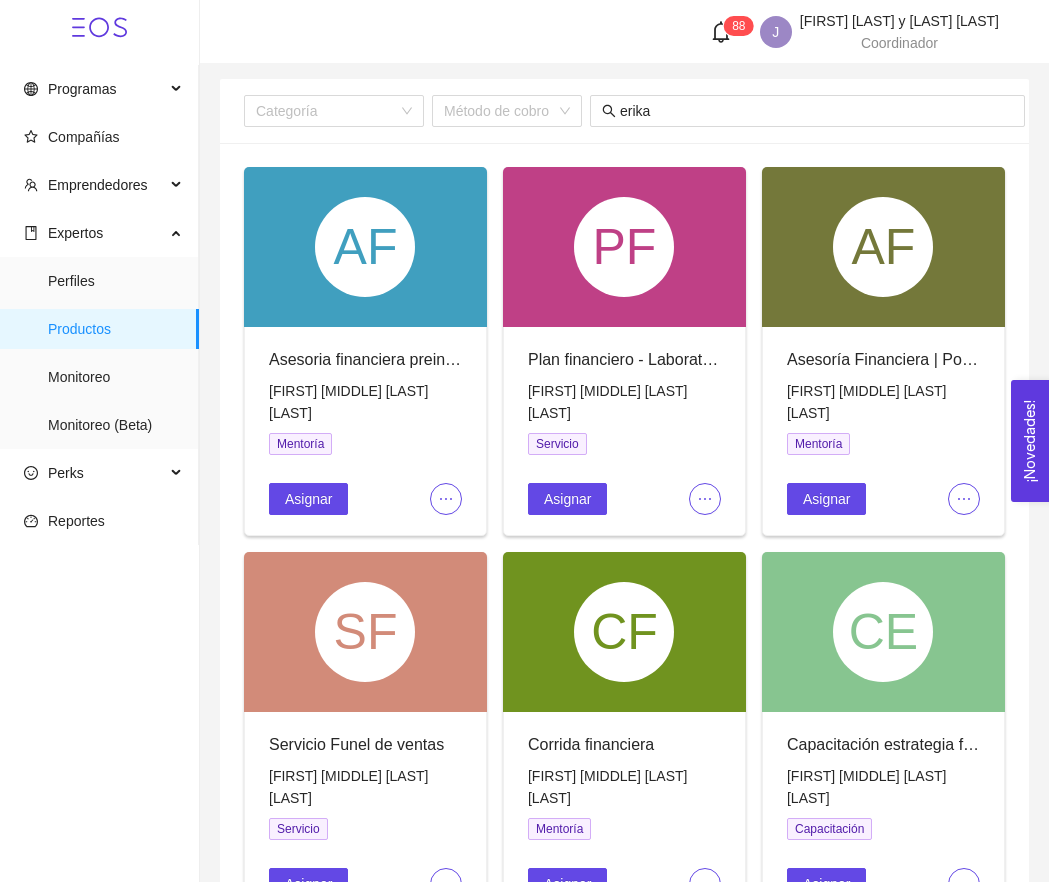 scroll, scrollTop: 0, scrollLeft: 0, axis: both 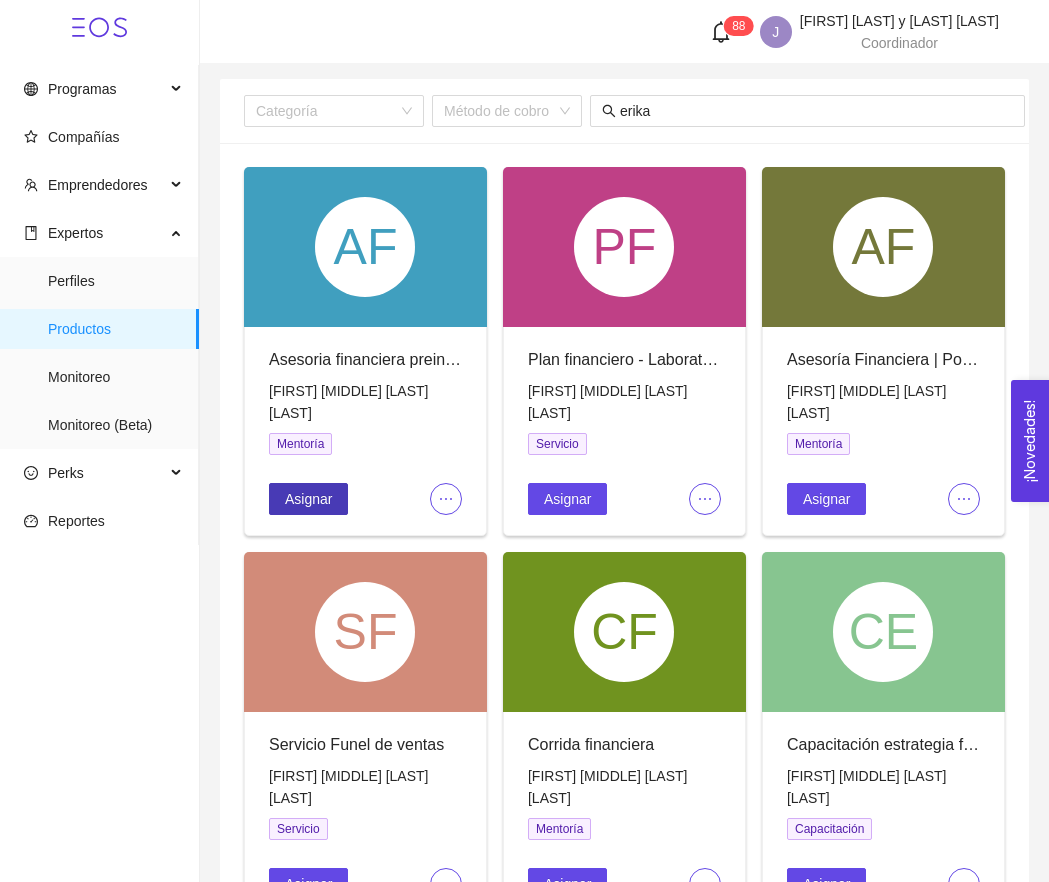 click on "Asignar" at bounding box center (308, 499) 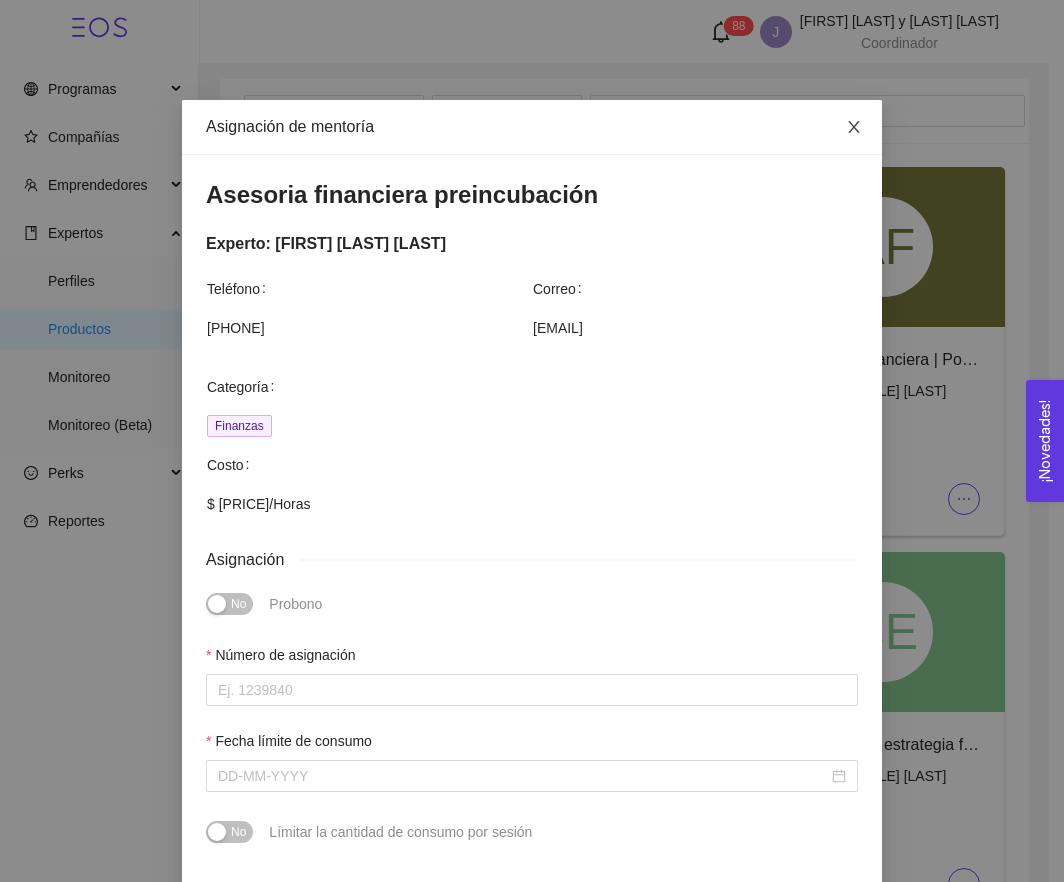 click at bounding box center (854, 127) 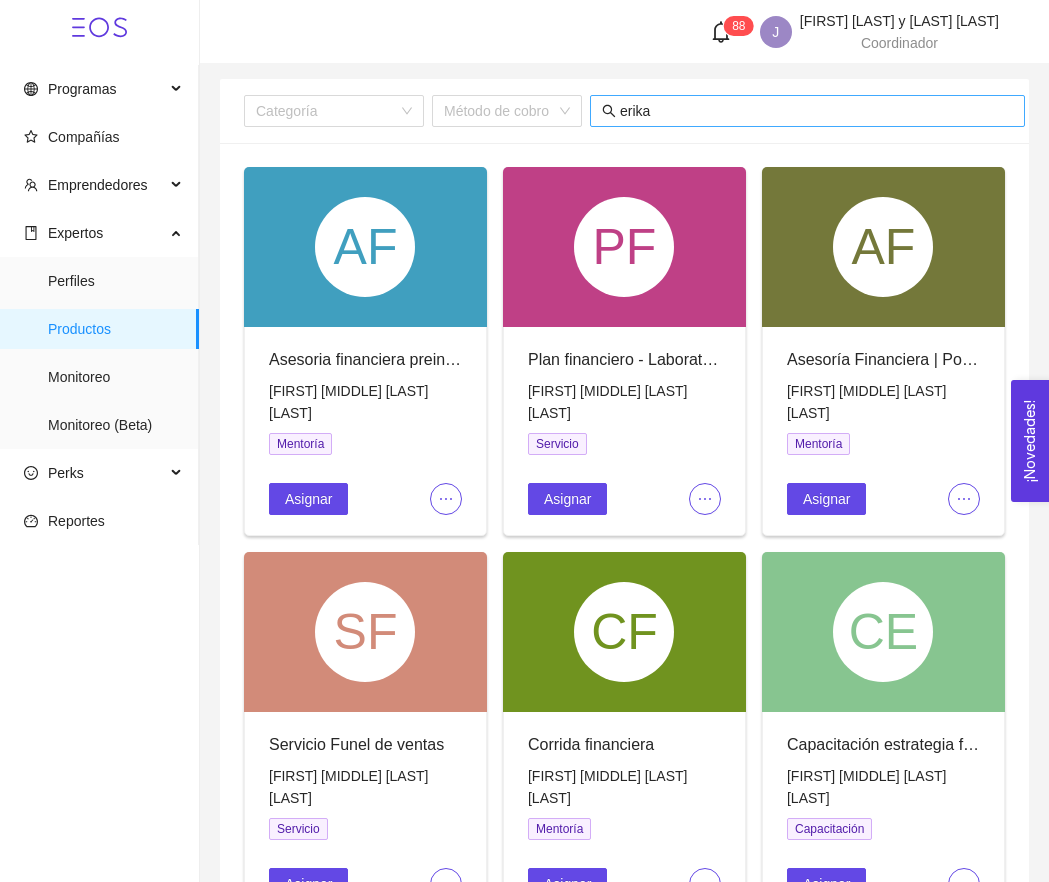 click on "erika" at bounding box center (816, 111) 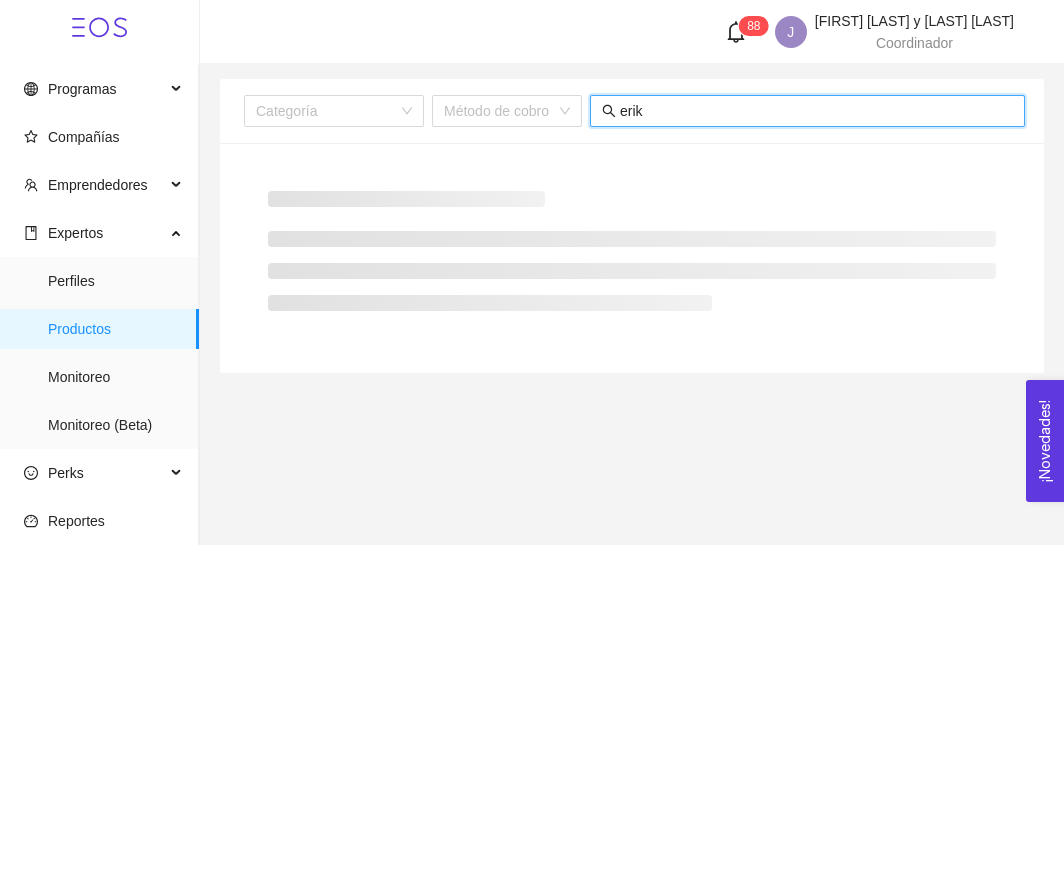 type on "eri" 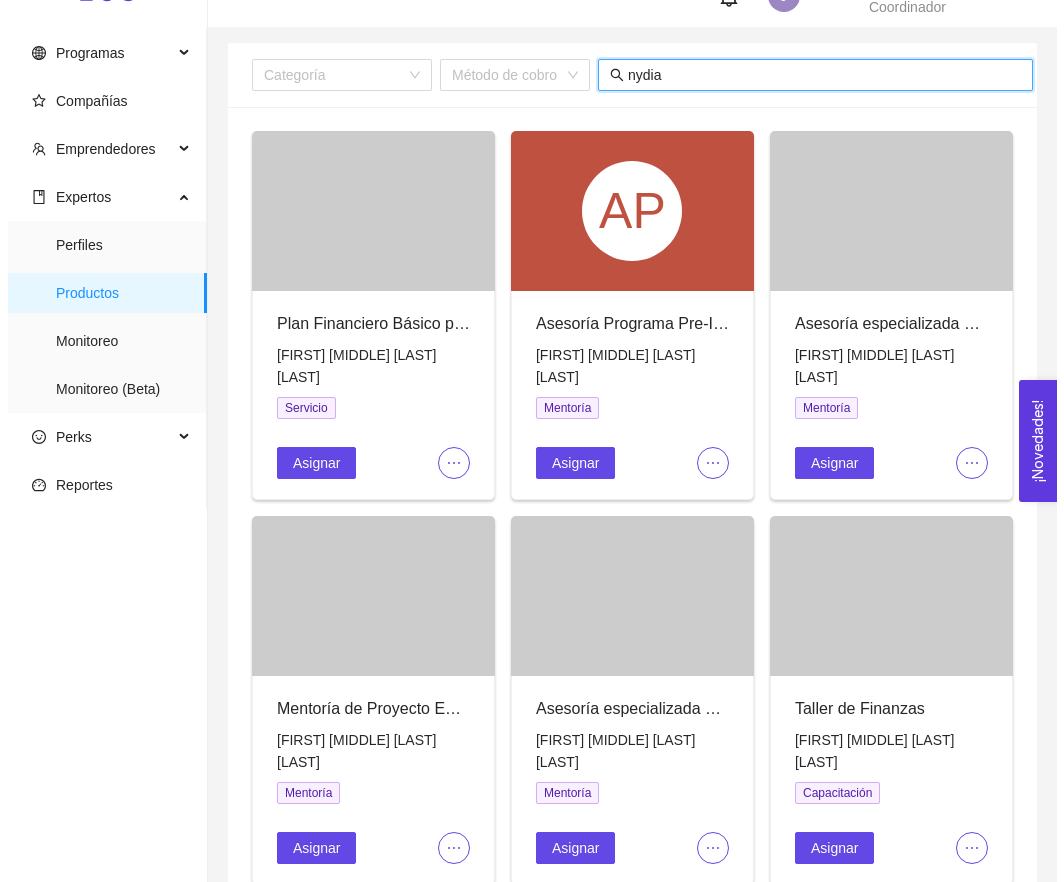 scroll, scrollTop: 31, scrollLeft: 0, axis: vertical 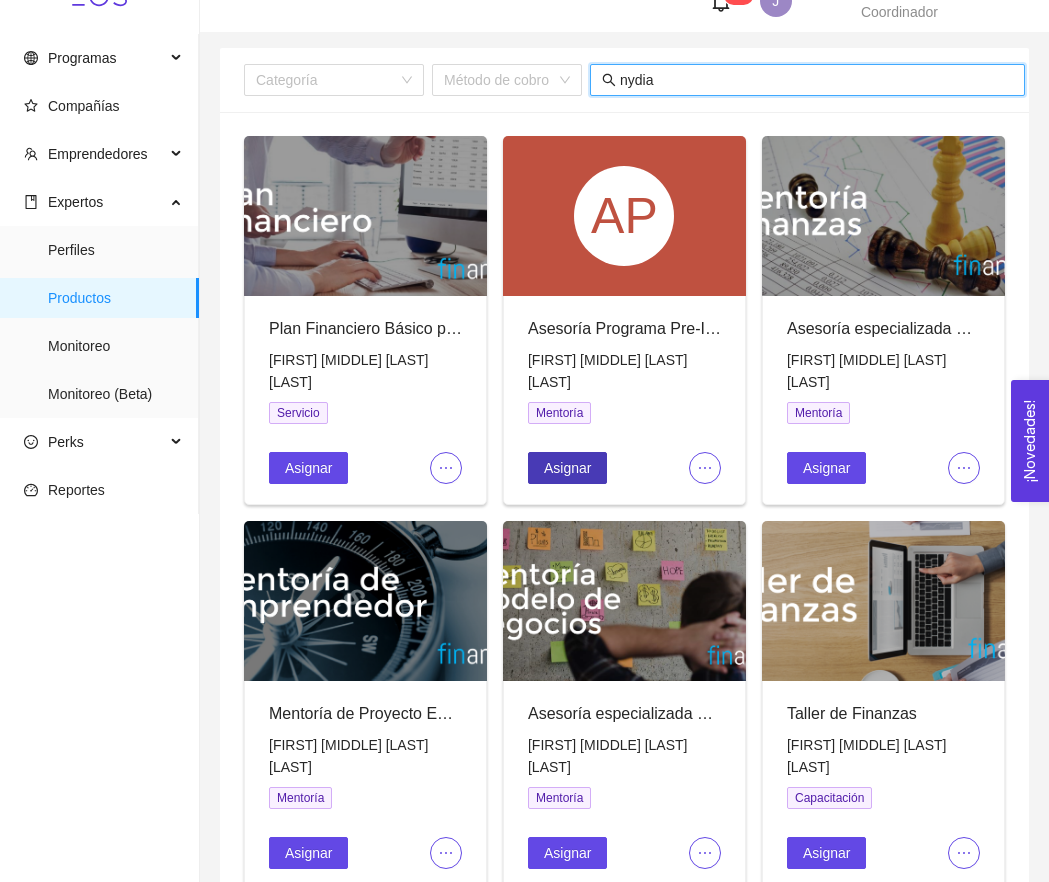 type on "nydia" 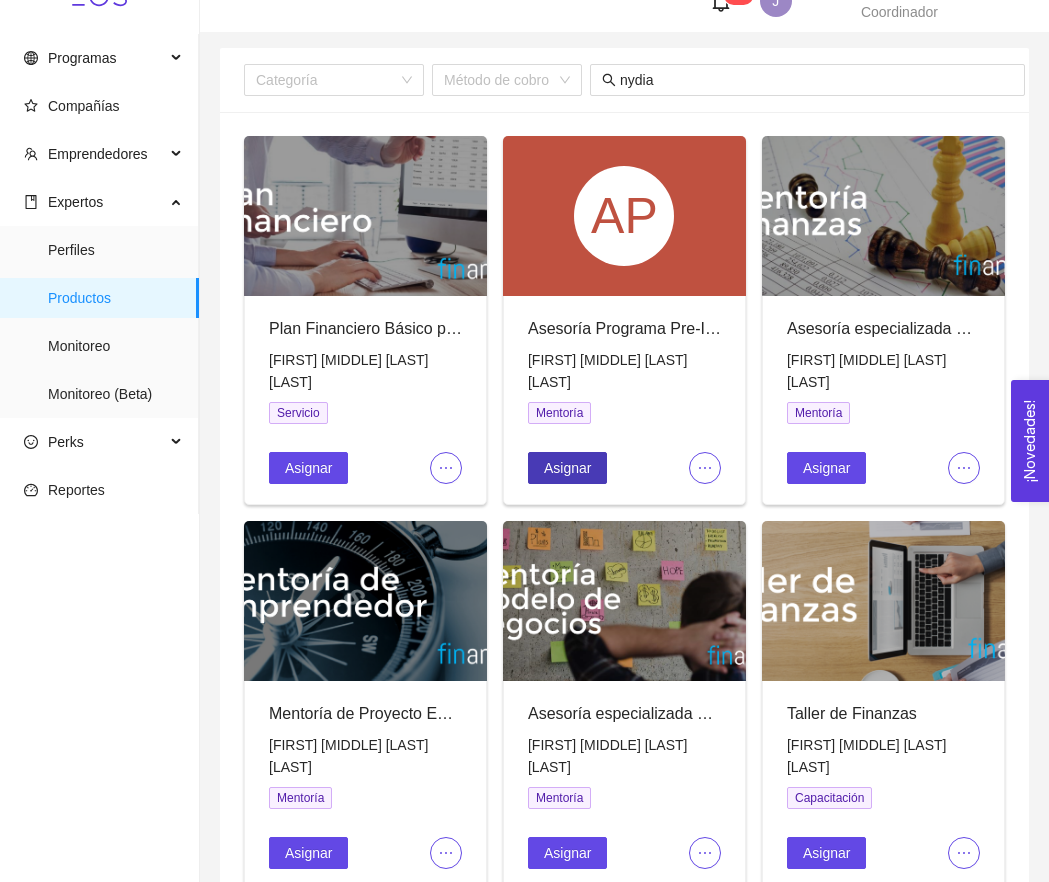 click on "Asignar" at bounding box center [308, 468] 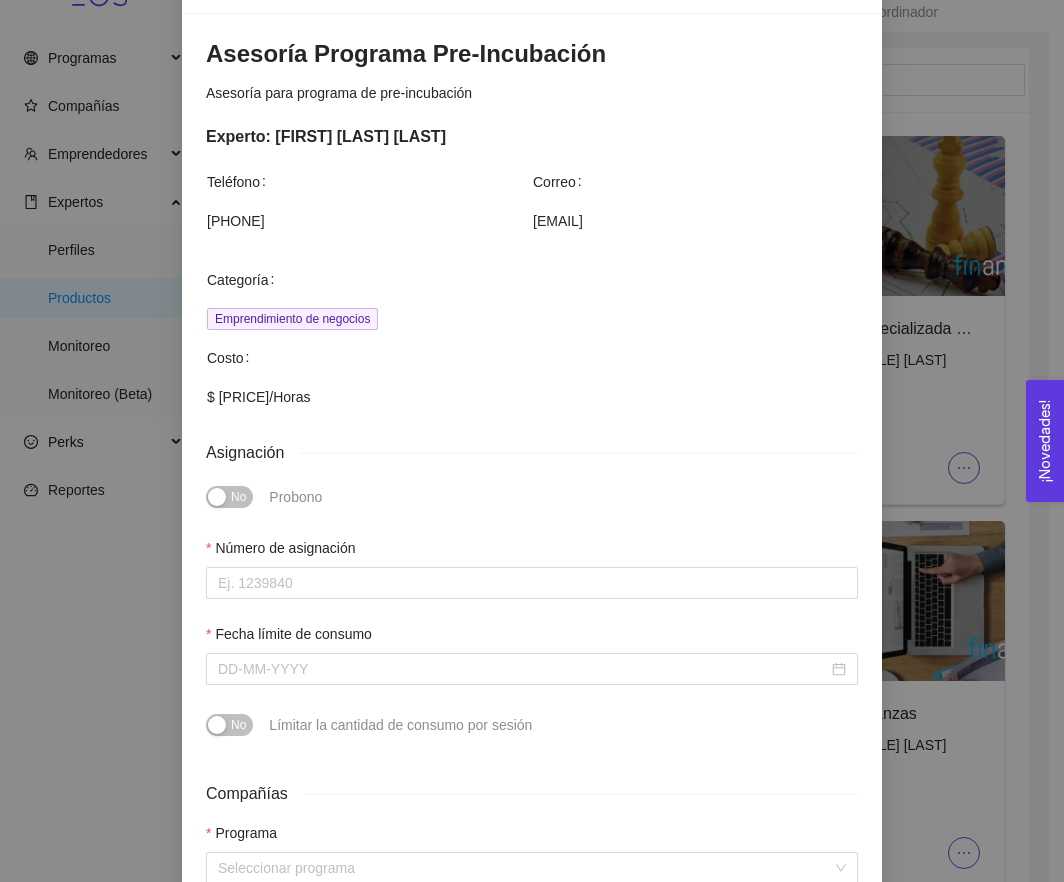 scroll, scrollTop: 202, scrollLeft: 0, axis: vertical 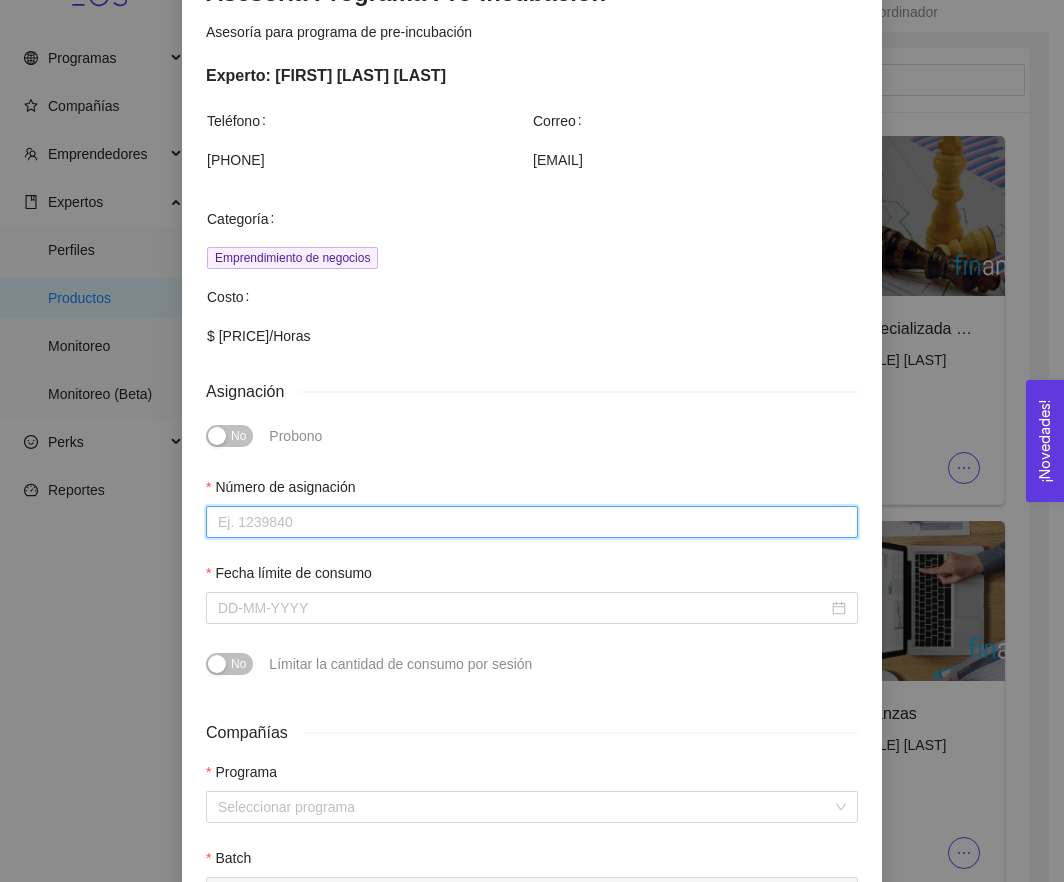 click on "Número de asignación" at bounding box center (532, 522) 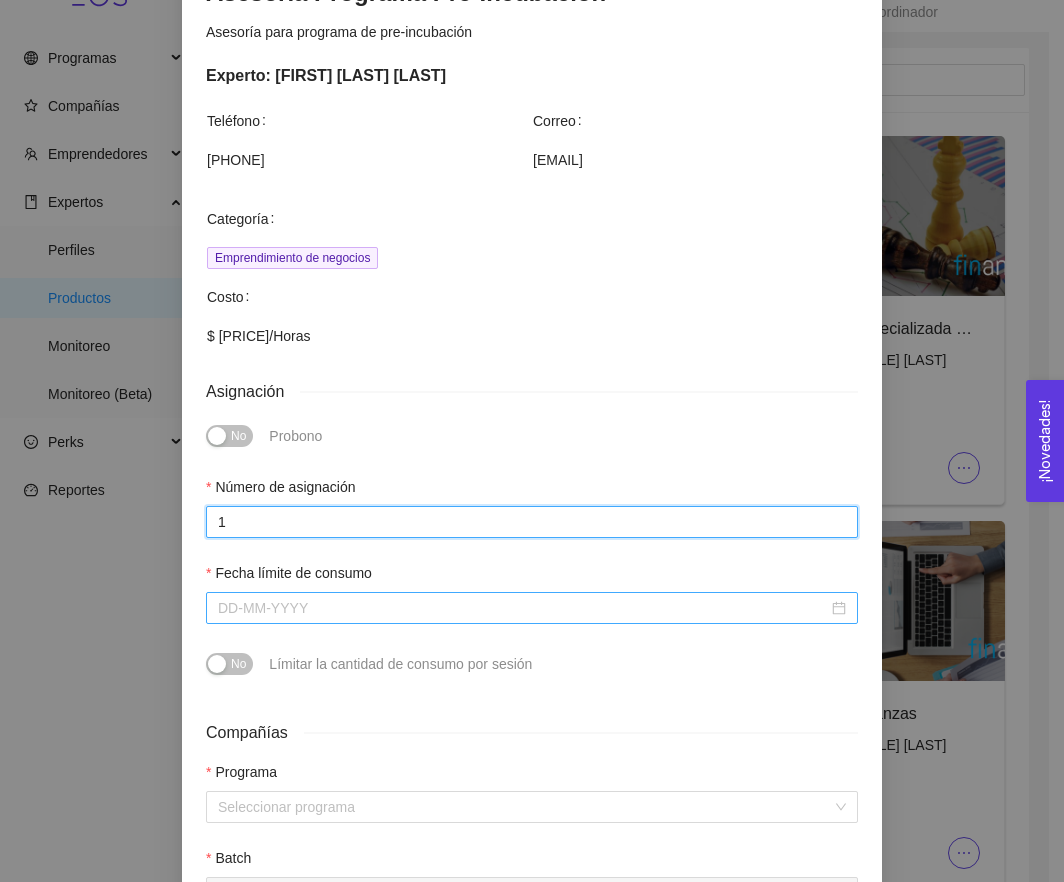 type on "1" 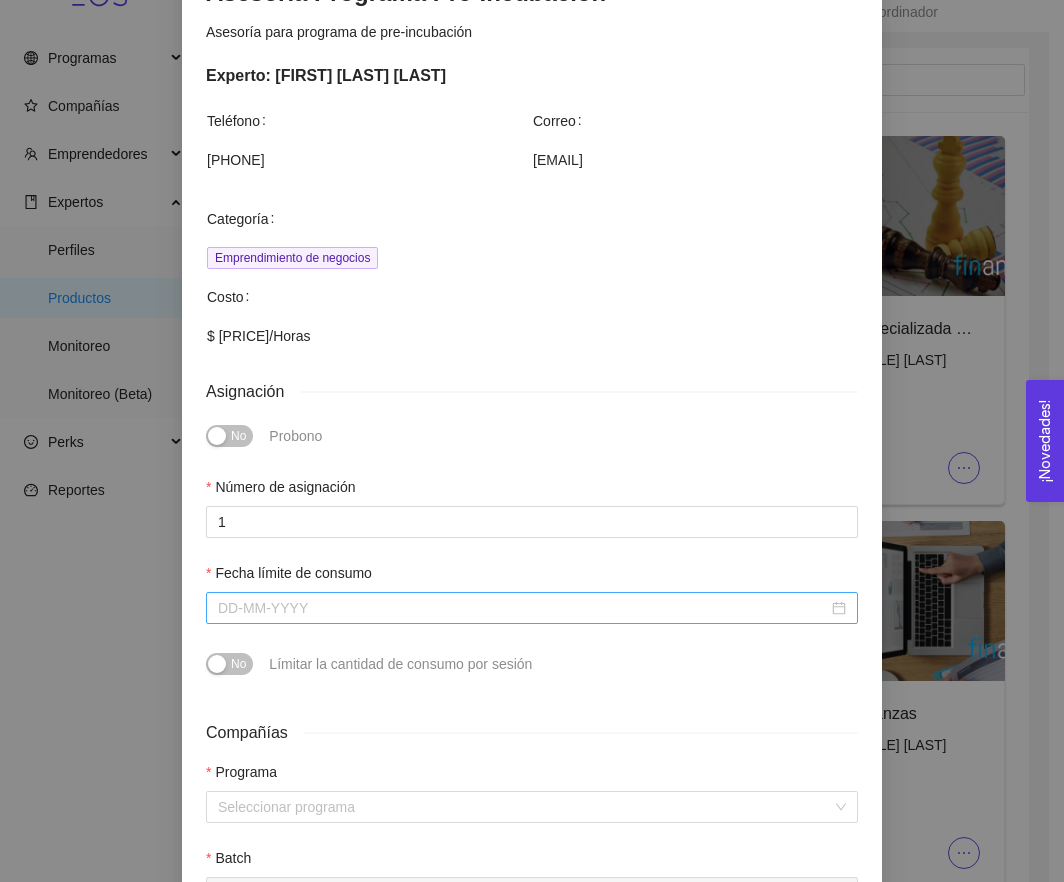 click on "Fecha límite de consumo" at bounding box center [523, 608] 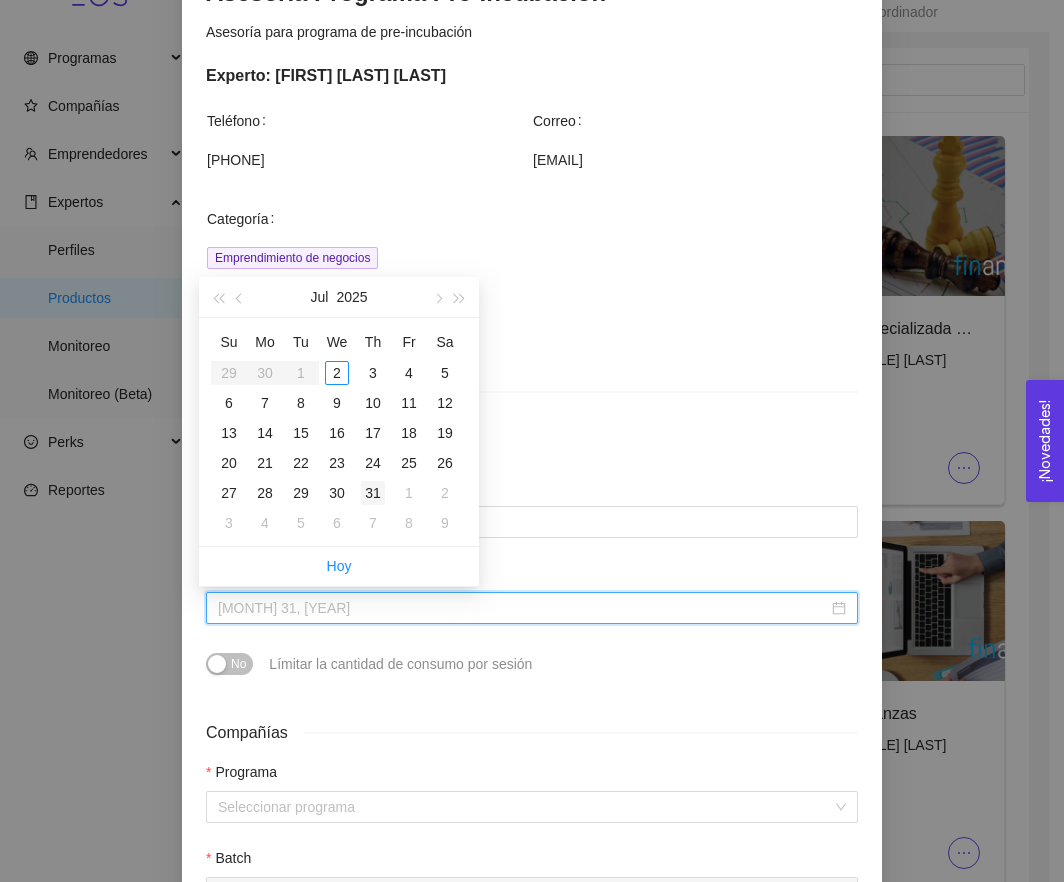 click on "31" at bounding box center (373, 493) 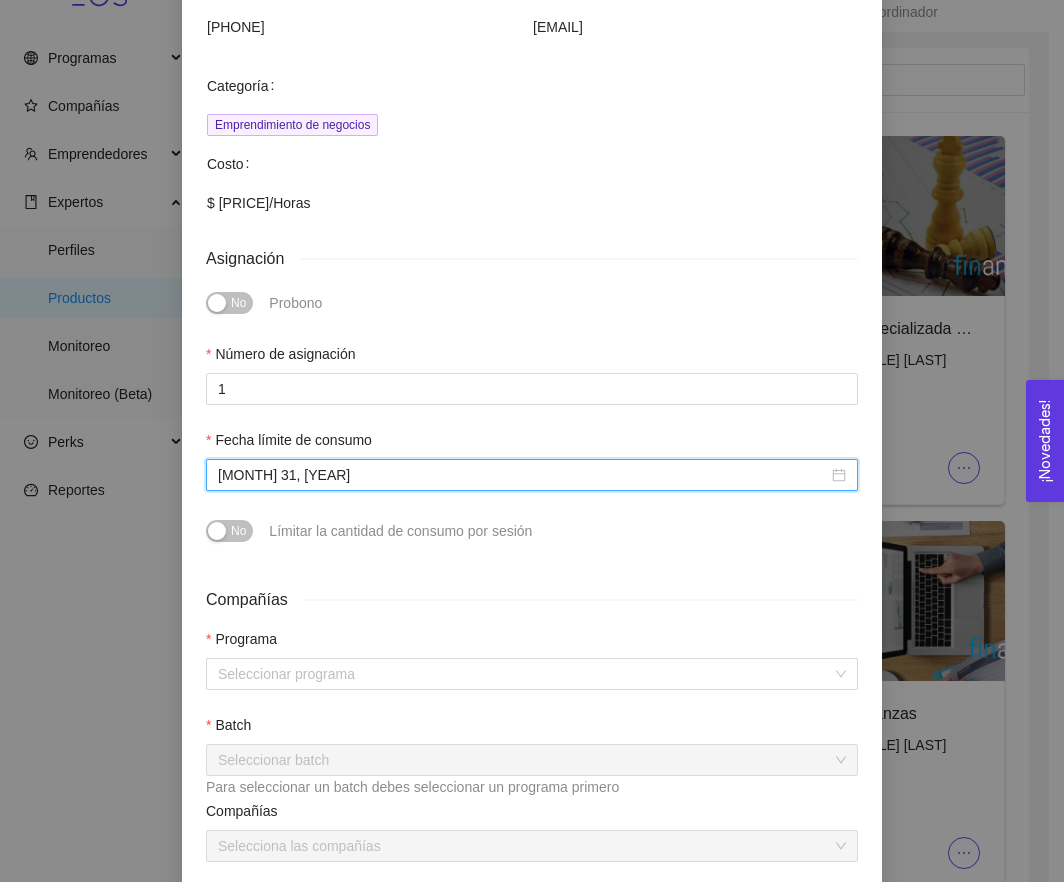 scroll, scrollTop: 349, scrollLeft: 0, axis: vertical 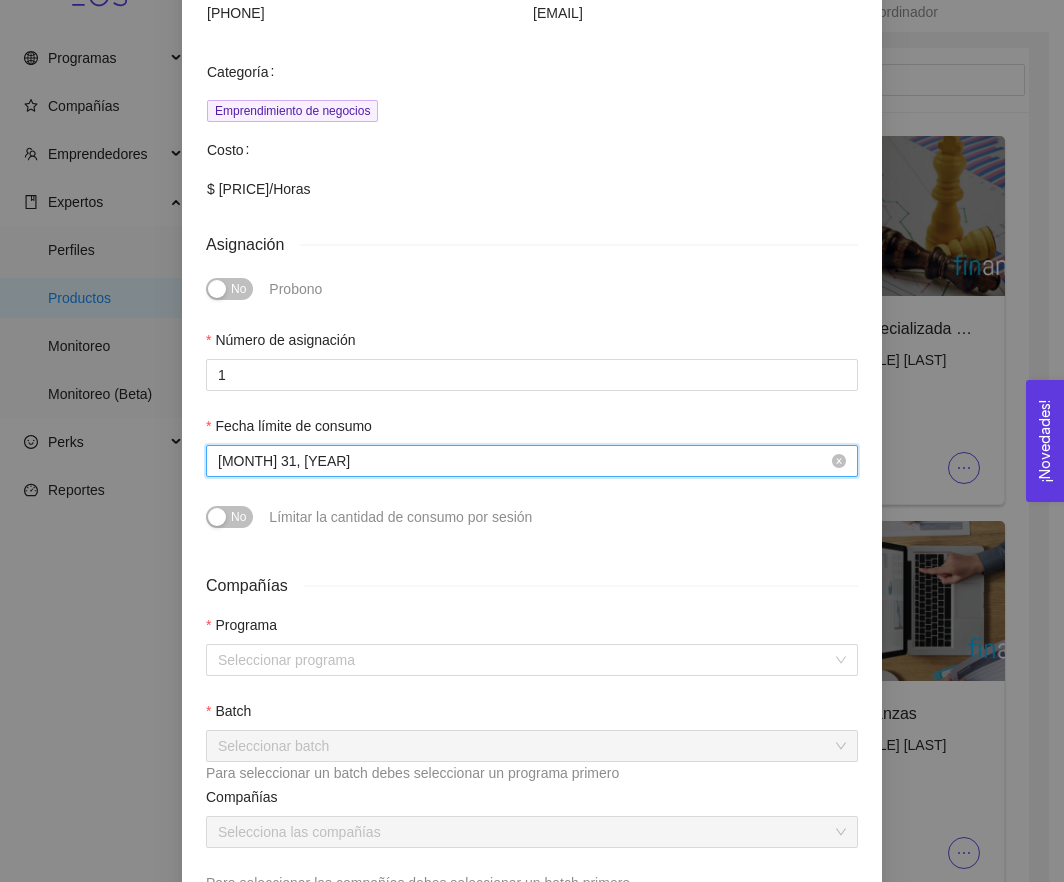 click on "[MONTH] 31, [YEAR]" at bounding box center (523, 461) 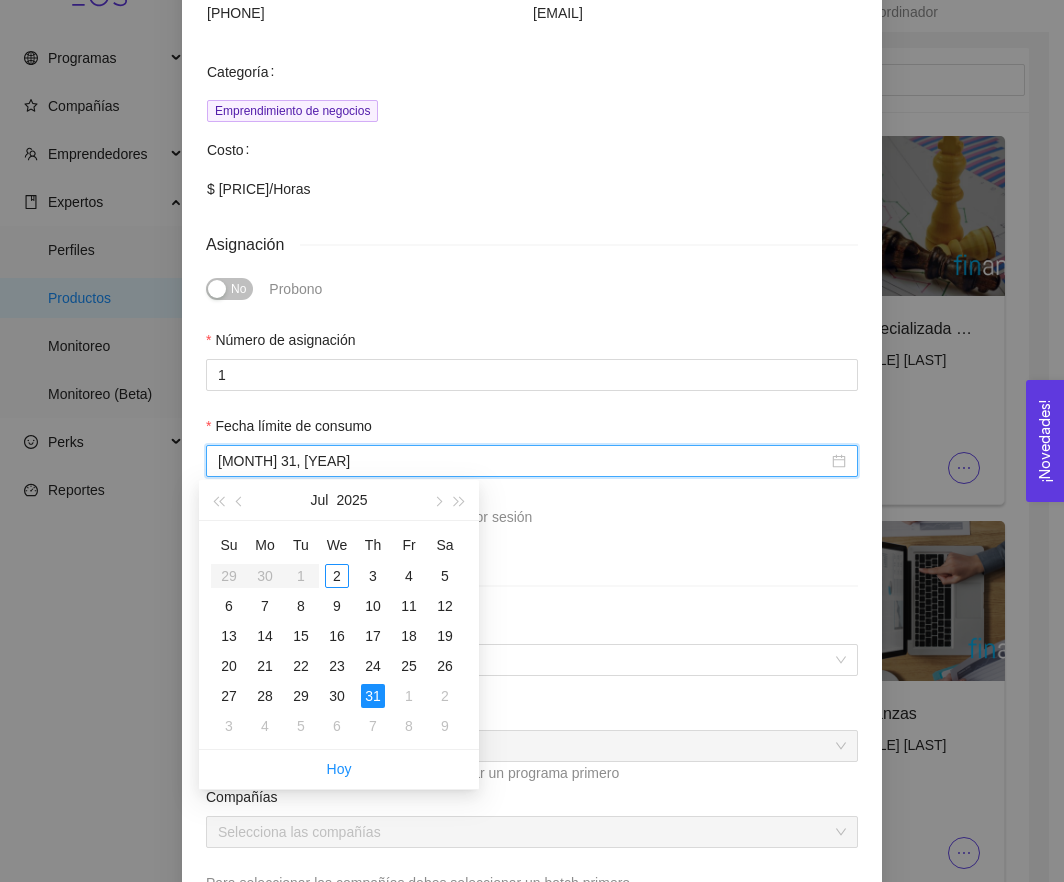 click on "Compañías Programa Seleccionar programa Batch Seleccionar batch Para seleccionar un batch debes seleccionar un programa primero Compañías Selecciona las compañías Para seleccionar las compañías debes seleccionar un batch primero" at bounding box center [532, 738] 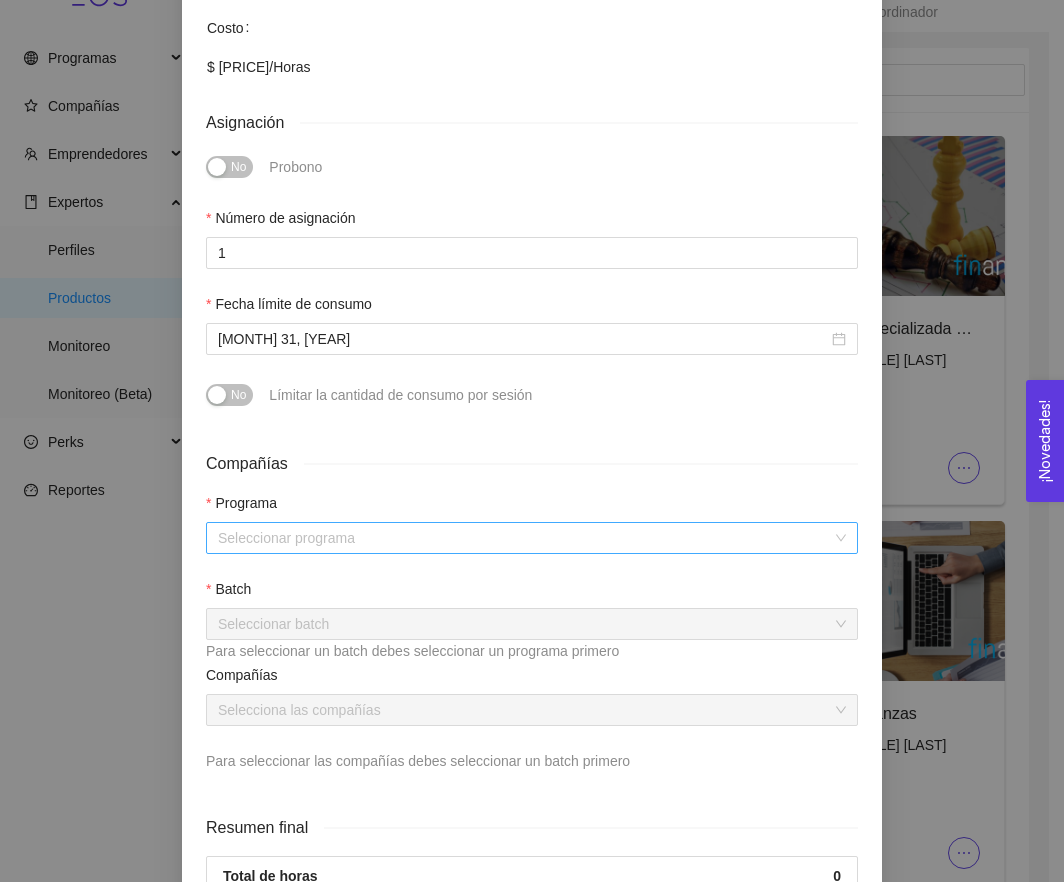 scroll, scrollTop: 542, scrollLeft: 0, axis: vertical 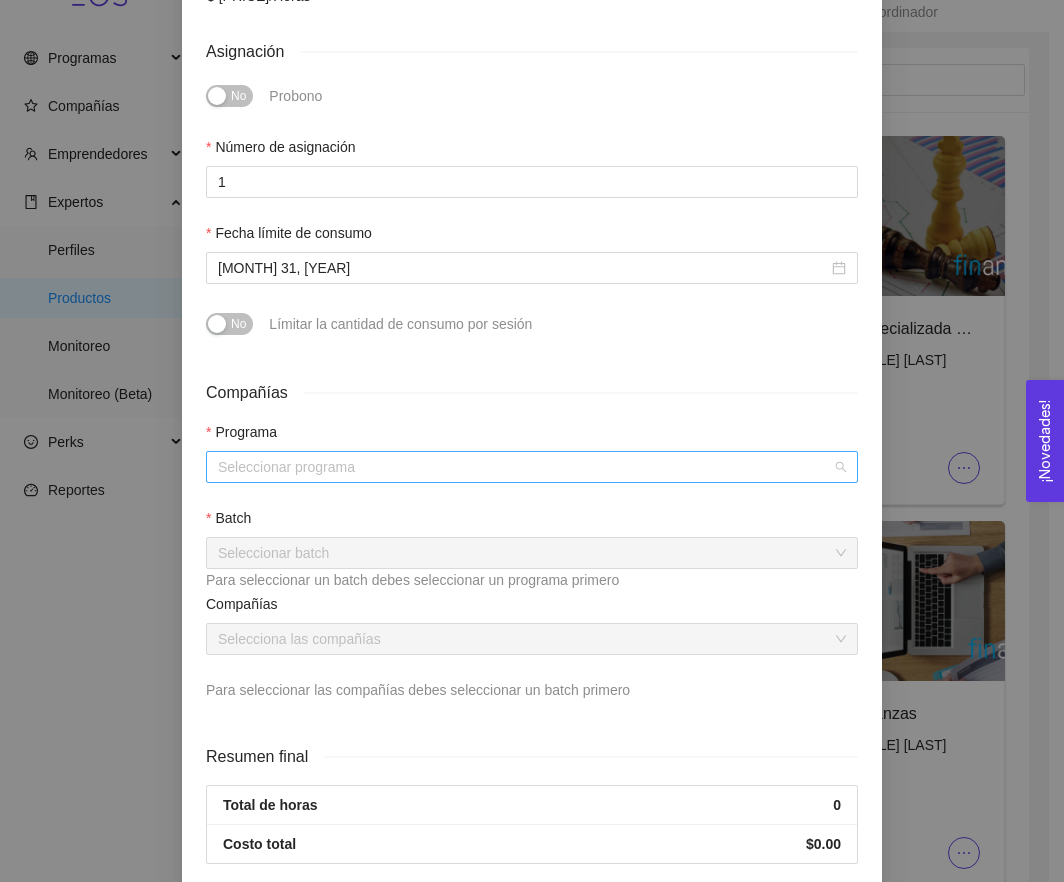 click at bounding box center [525, 467] 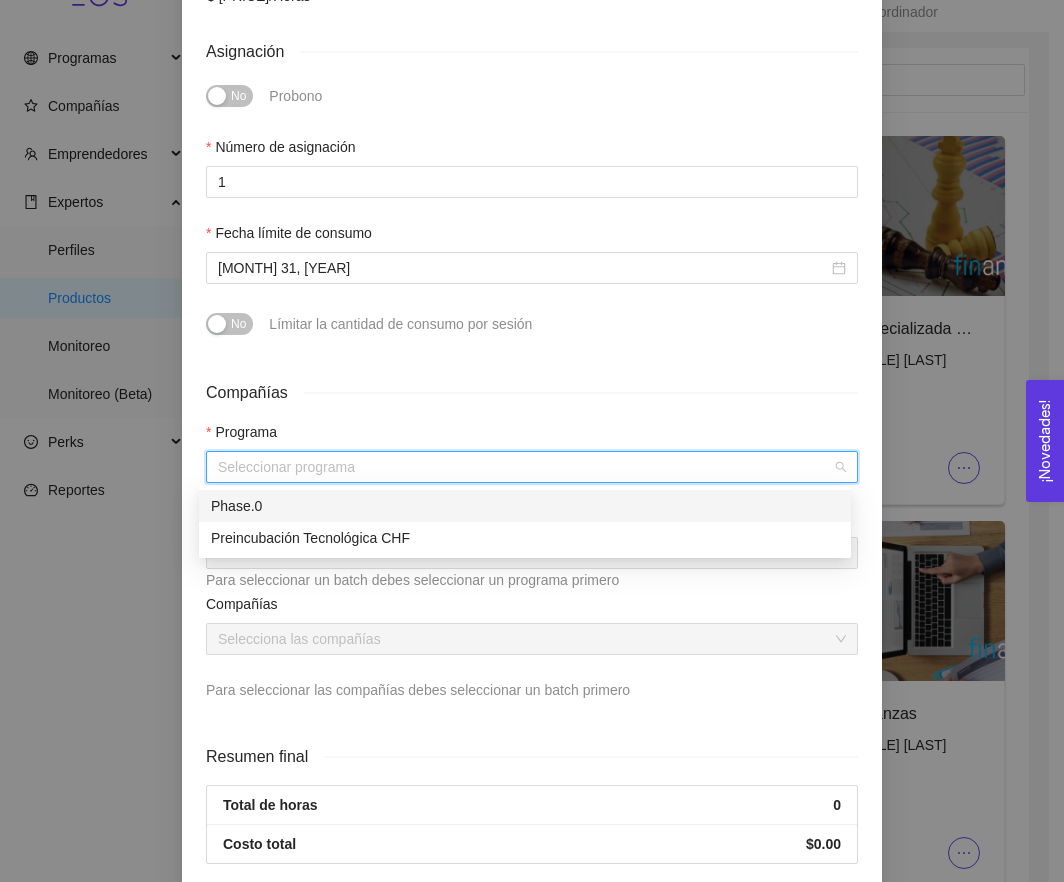 click on "Phase.0" at bounding box center (525, 506) 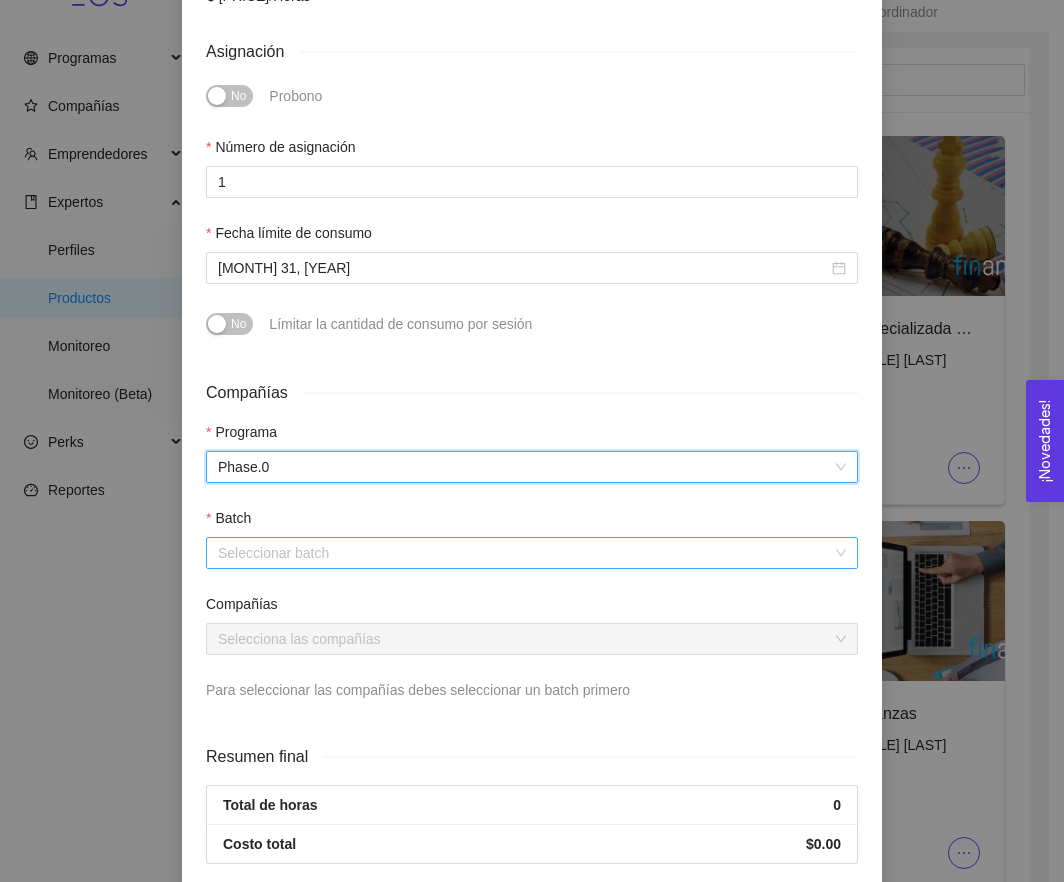 click at bounding box center (525, 553) 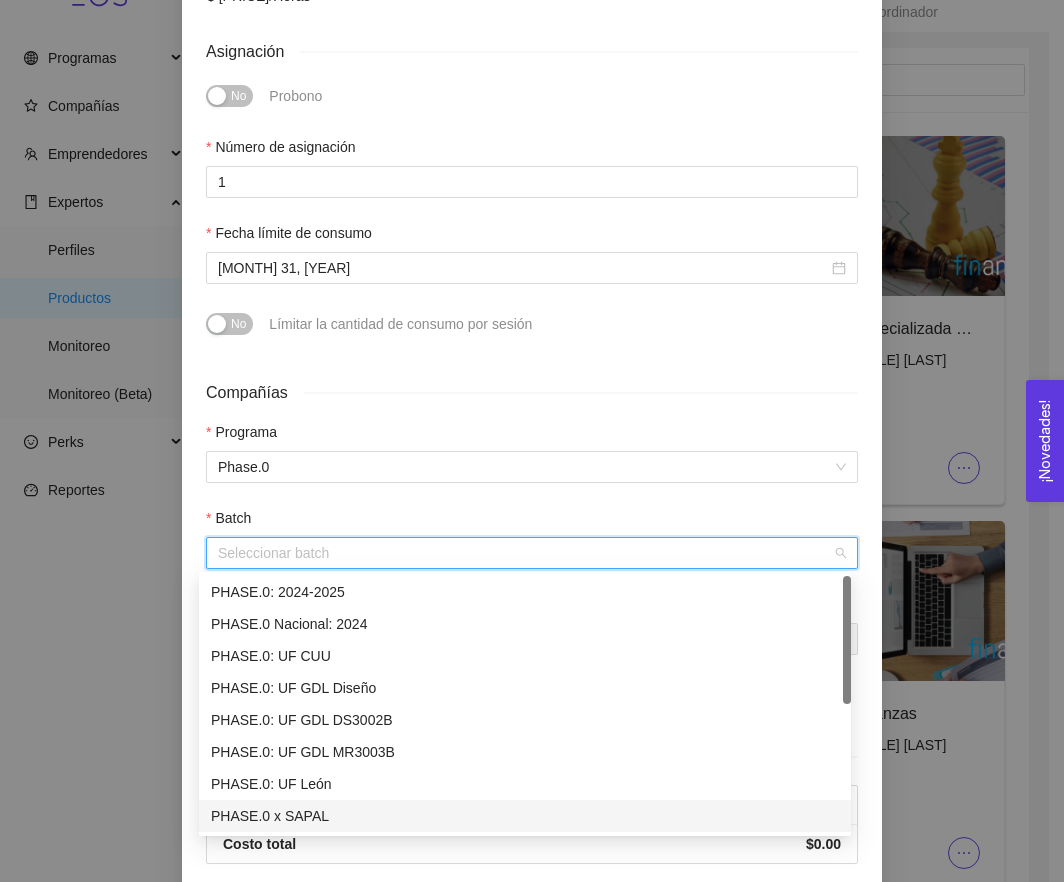 click on "PHASE.0 x SAPAL" at bounding box center (0, 0) 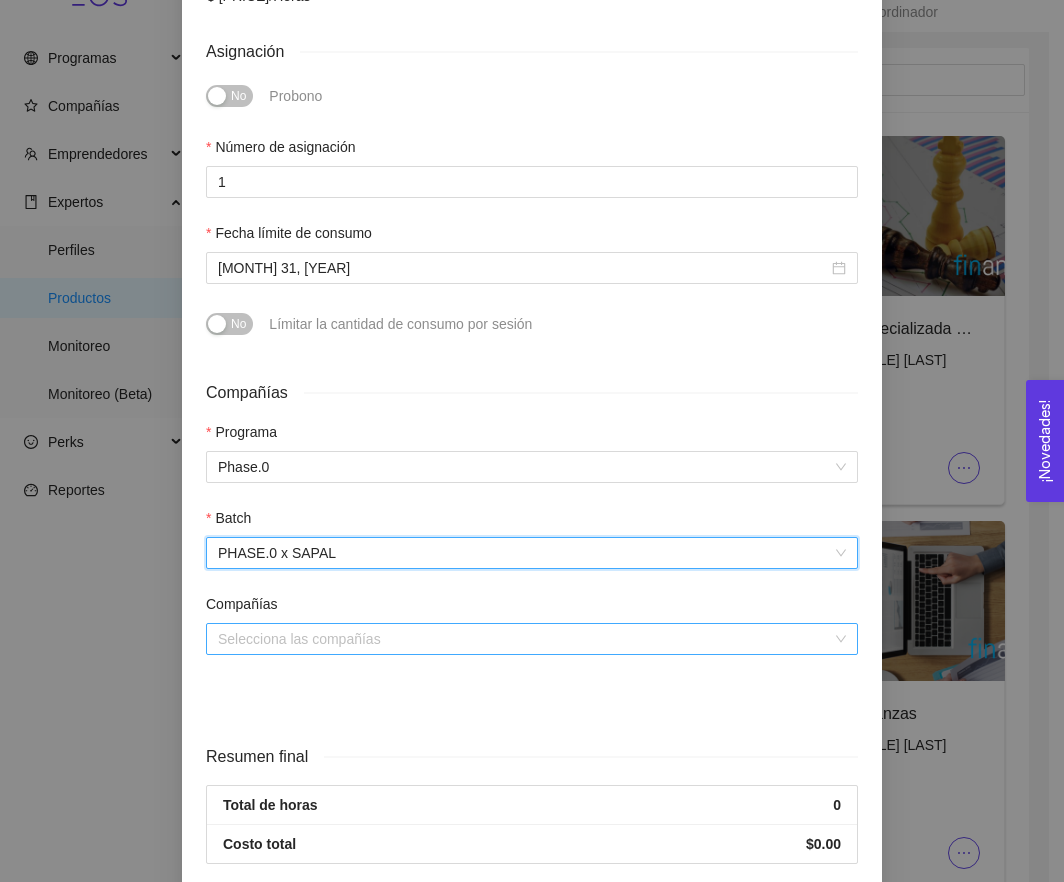 scroll, scrollTop: 597, scrollLeft: 0, axis: vertical 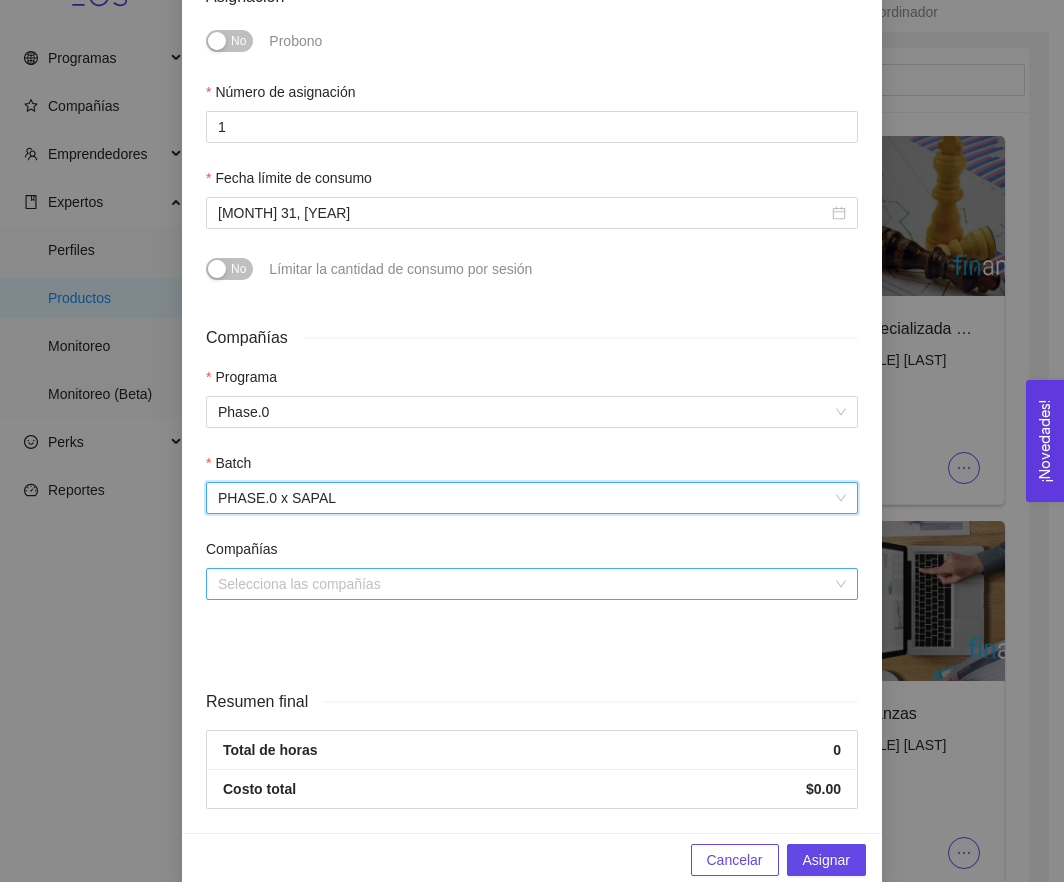 click at bounding box center [525, 584] 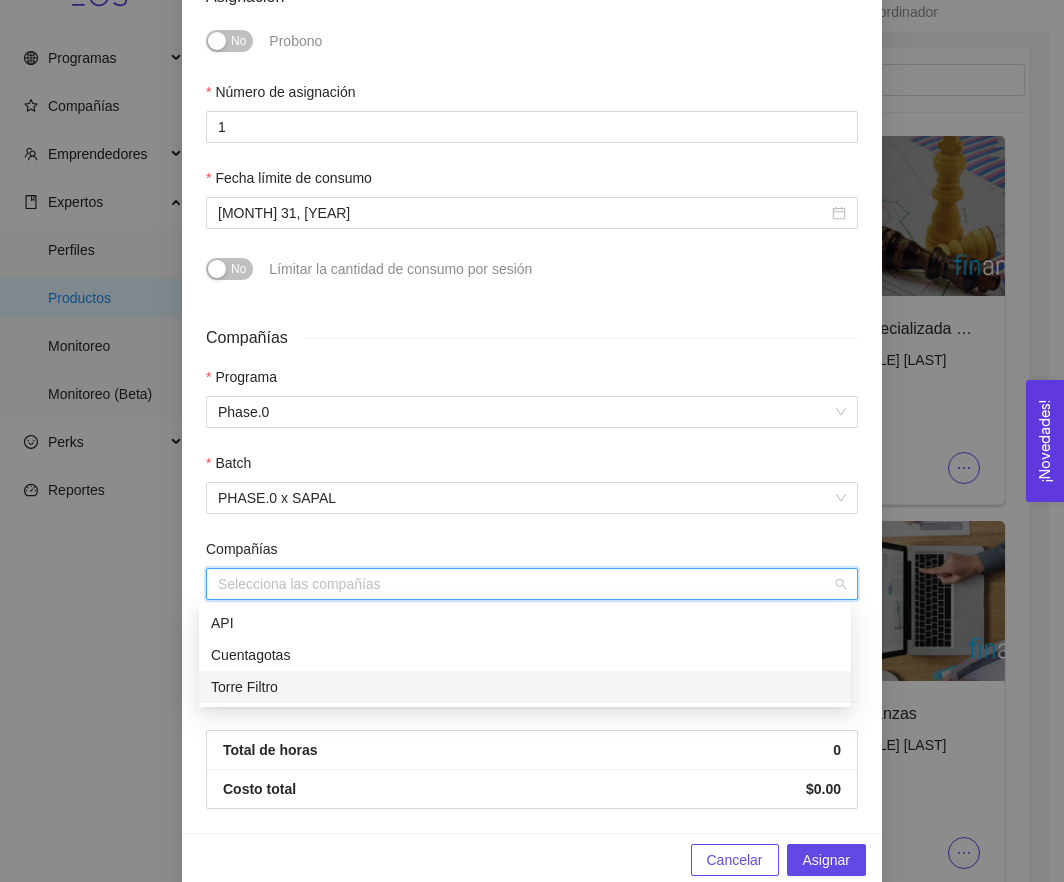click on "Torre Filtro" at bounding box center (0, 0) 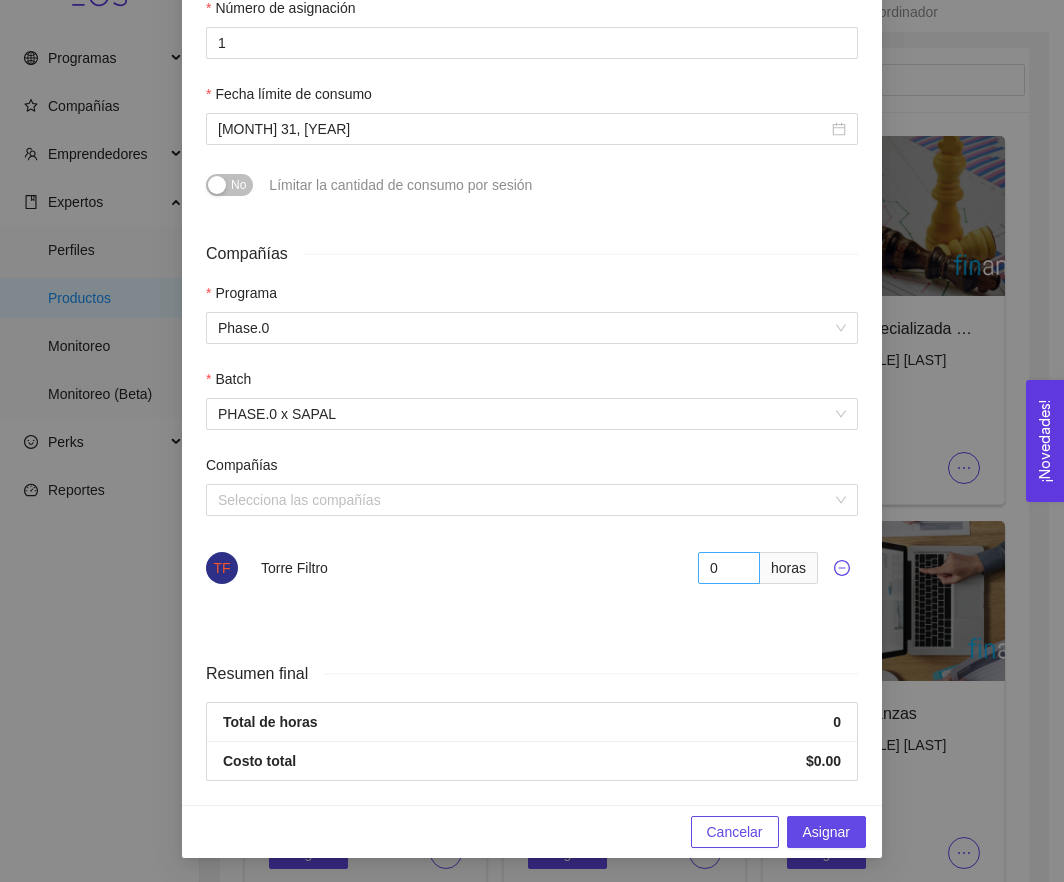 scroll, scrollTop: 680, scrollLeft: 0, axis: vertical 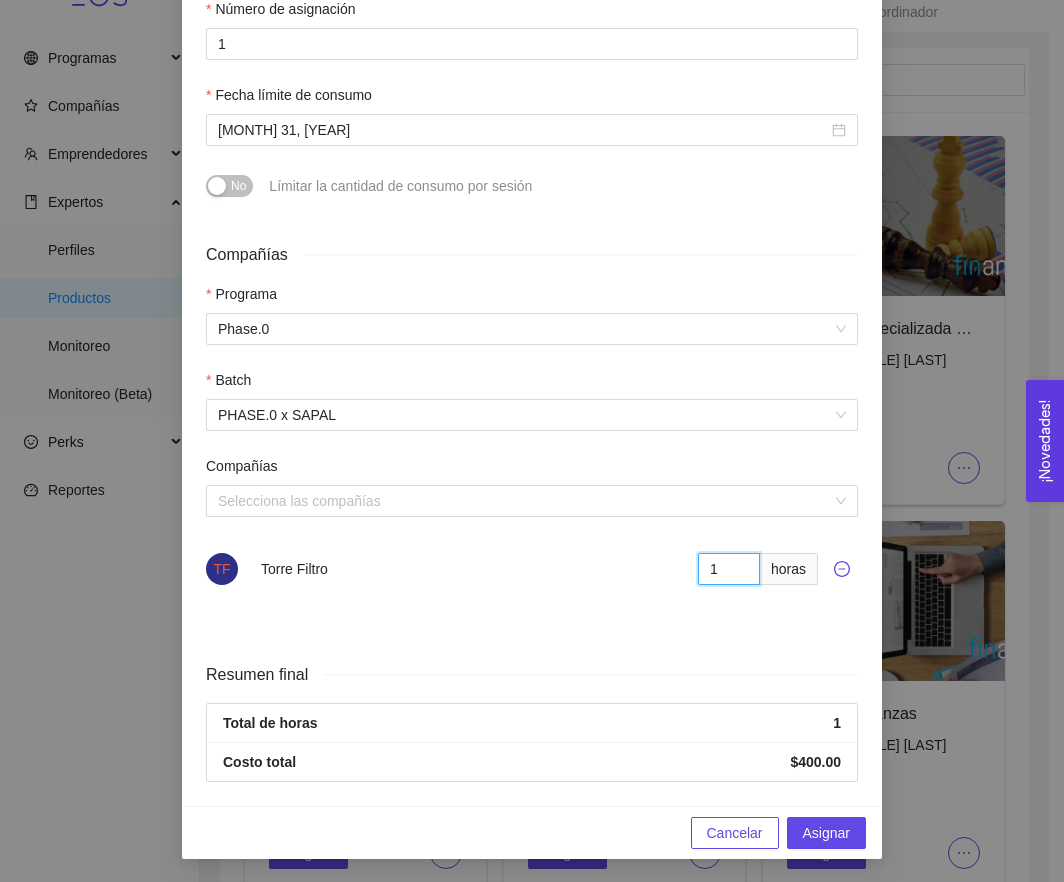 click on "1" at bounding box center (729, 569) 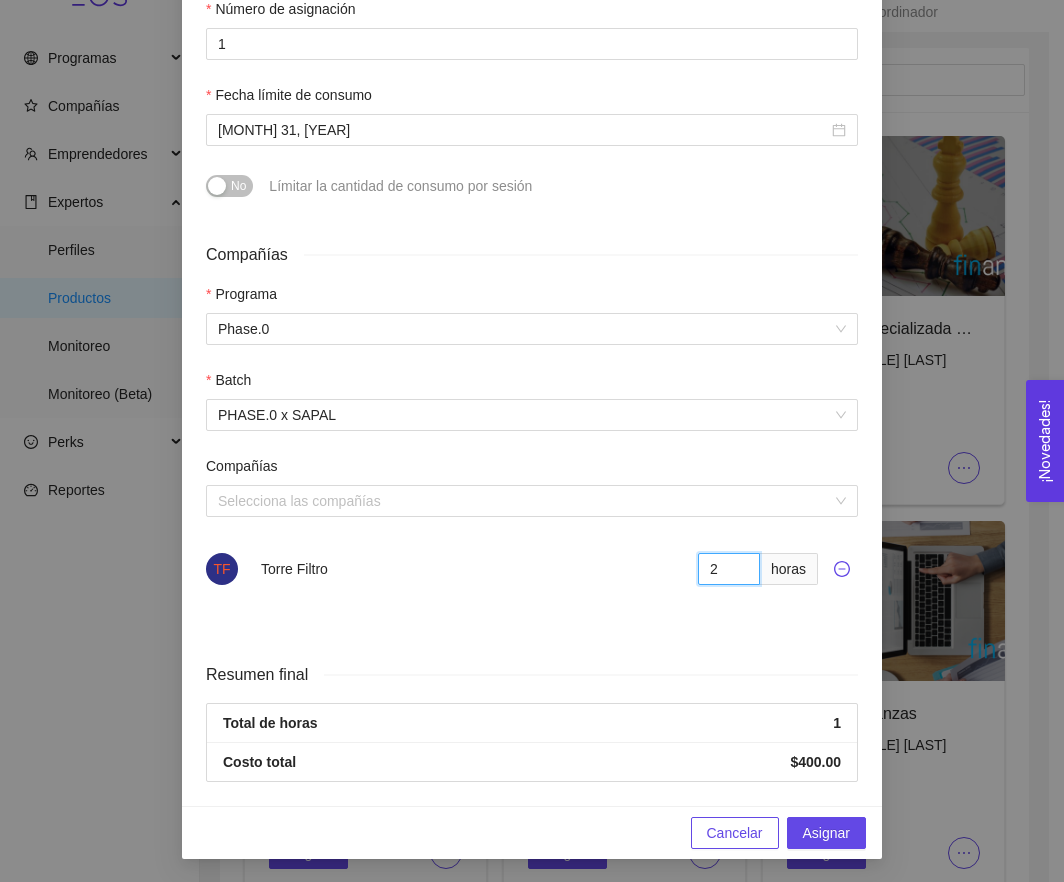 click on "2" at bounding box center (729, 569) 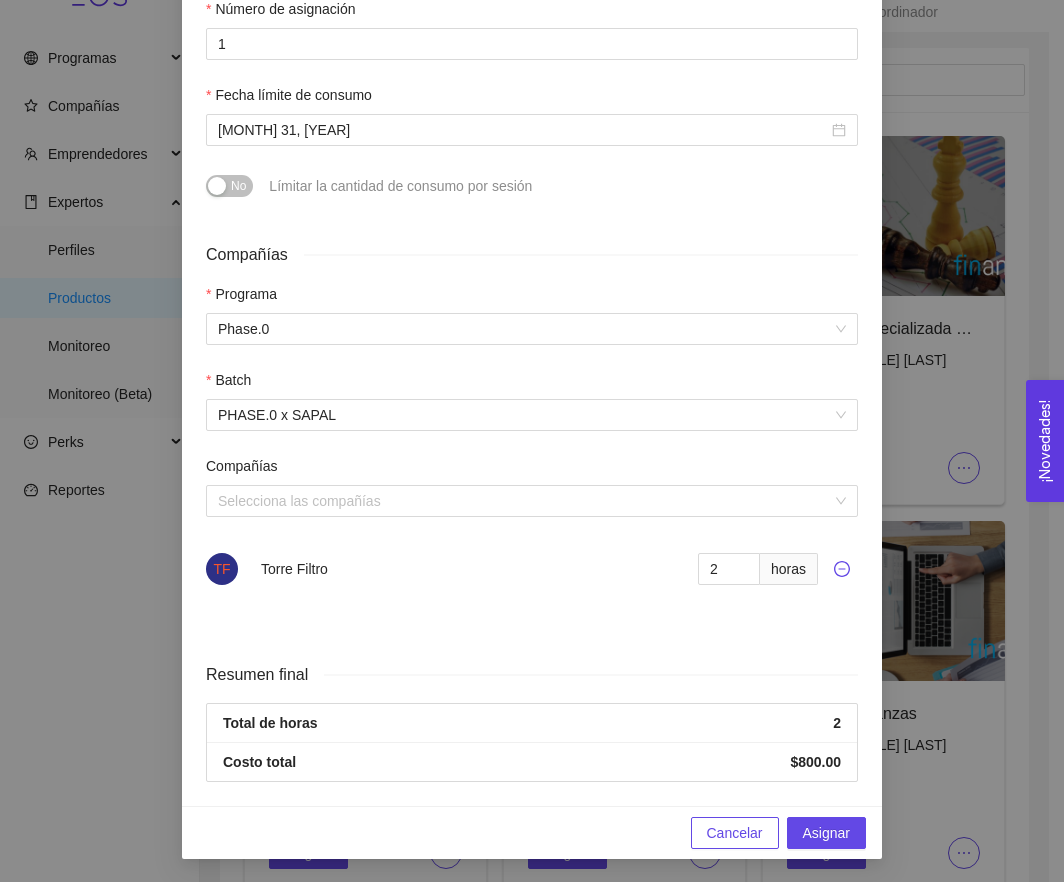 click on "Compañías Programa Phase.0 Batch PHASE.0 x SAPAL Compañías Selecciona las compañías TF Torre Filtro  2 horas" at bounding box center [532, 435] 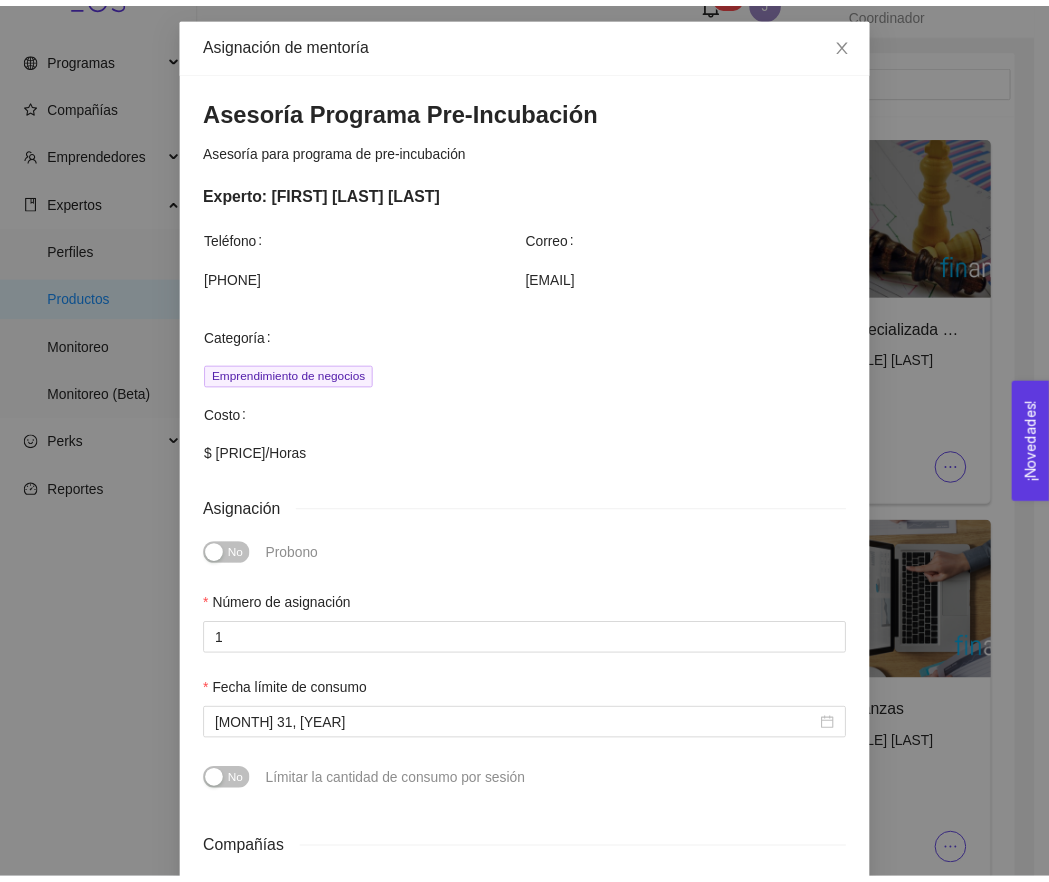 scroll, scrollTop: 83, scrollLeft: 0, axis: vertical 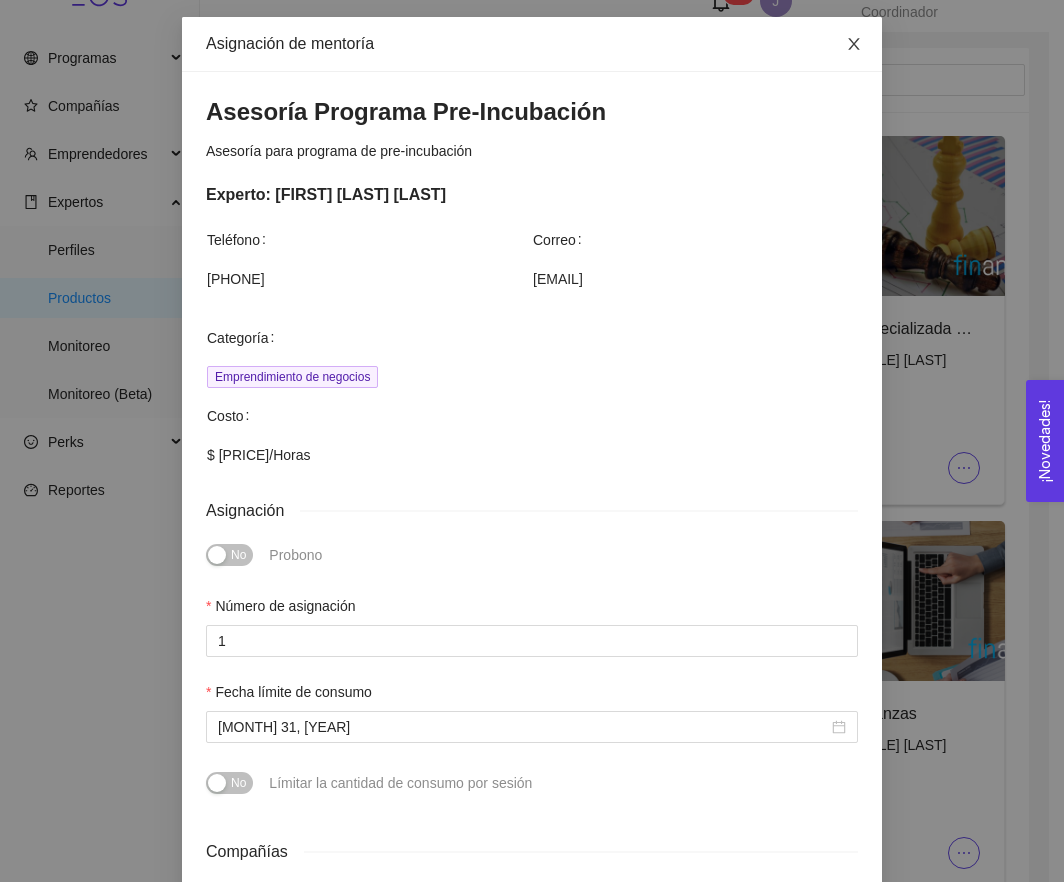 click at bounding box center (854, 45) 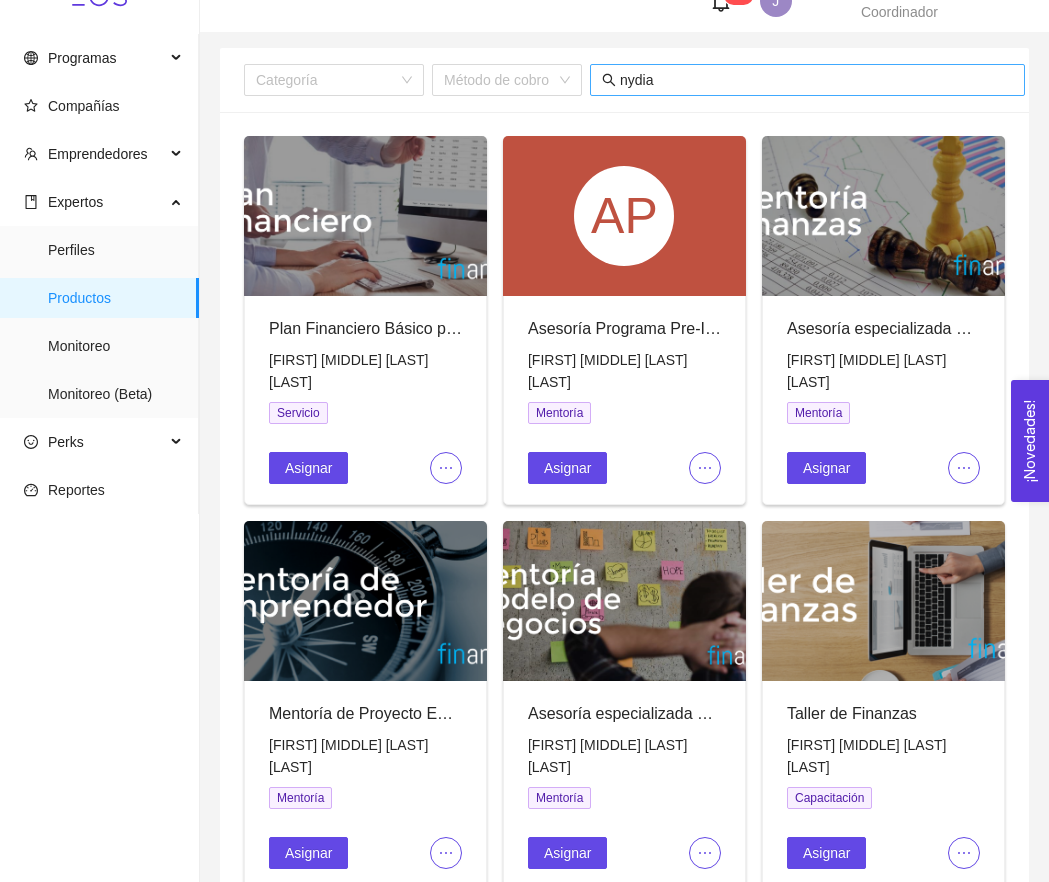 click on "nydia" at bounding box center (807, 80) 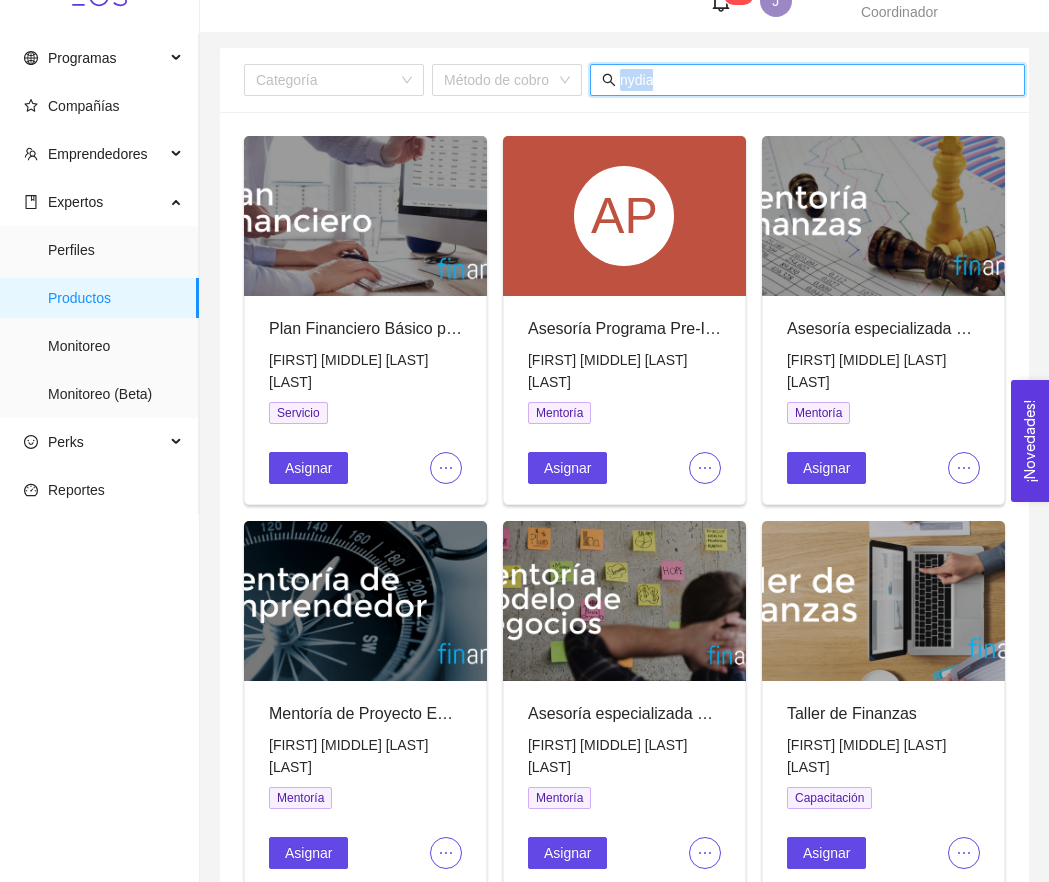 click on "nydia" at bounding box center [816, 80] 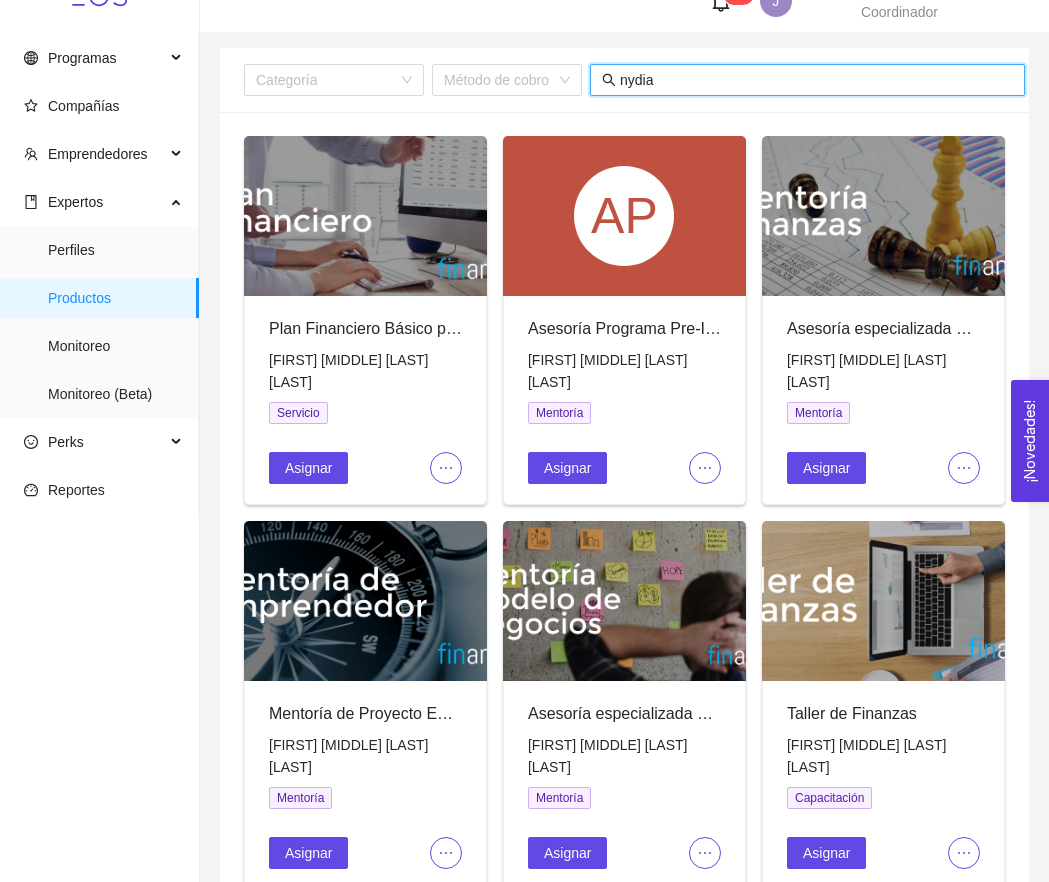 click on "nydia" at bounding box center (816, 80) 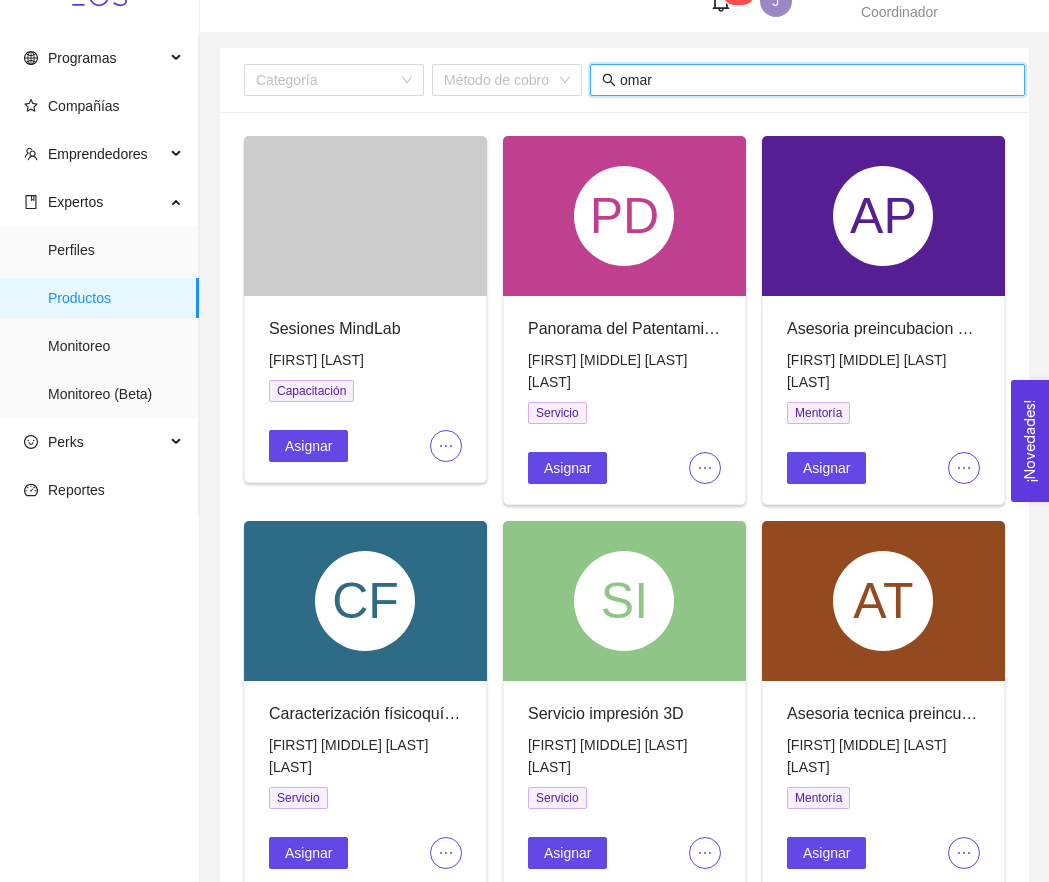 scroll, scrollTop: 0, scrollLeft: 0, axis: both 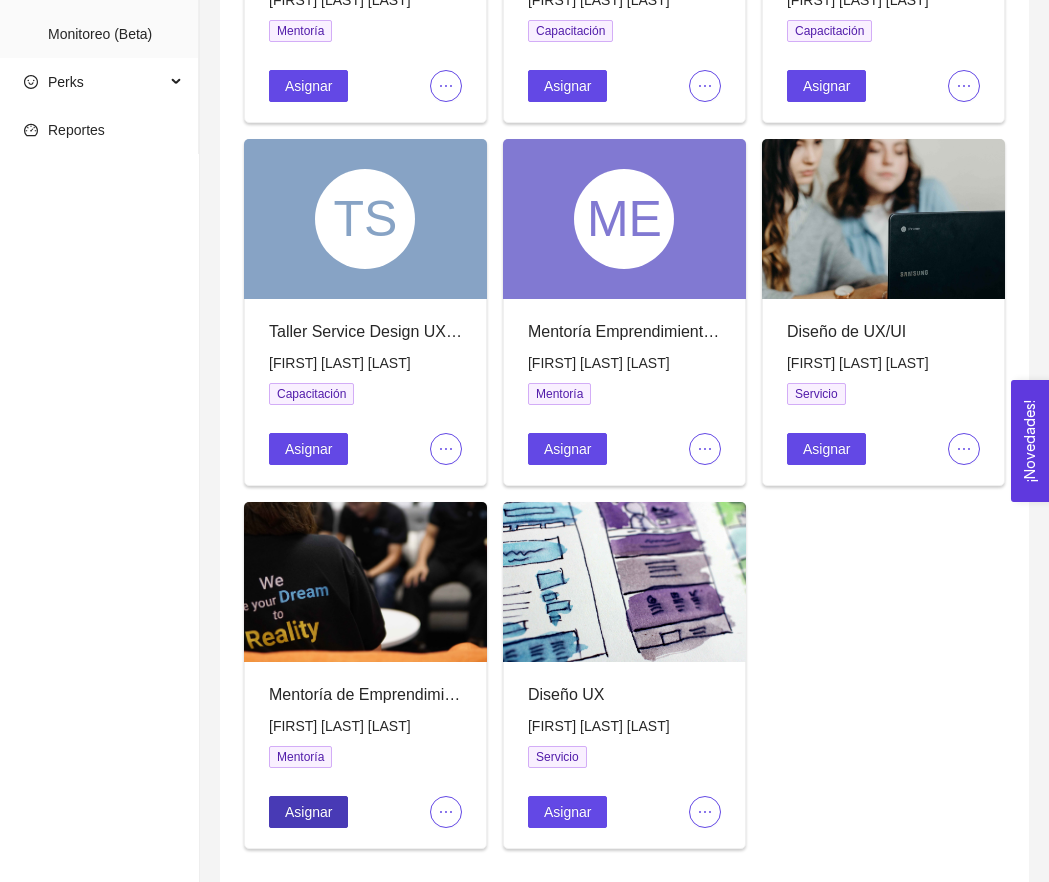 click on "Asignar" at bounding box center (308, 86) 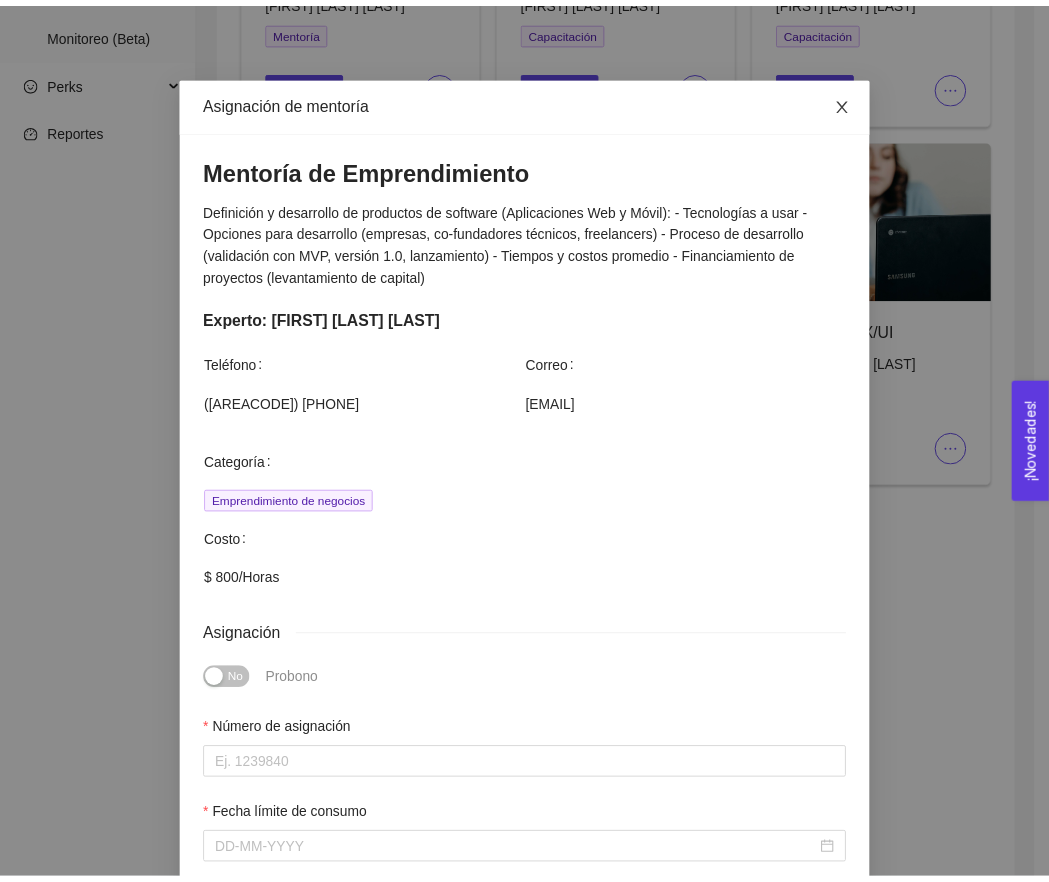 scroll, scrollTop: 49, scrollLeft: 0, axis: vertical 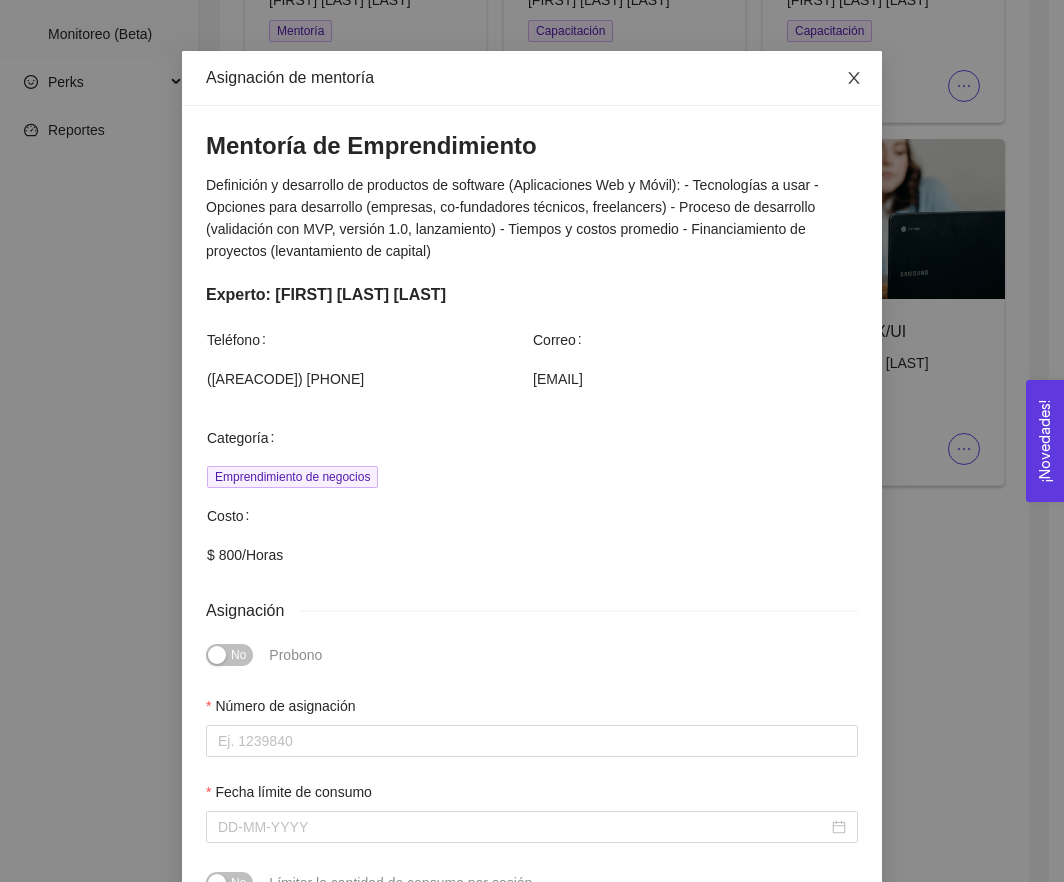 click at bounding box center [854, 79] 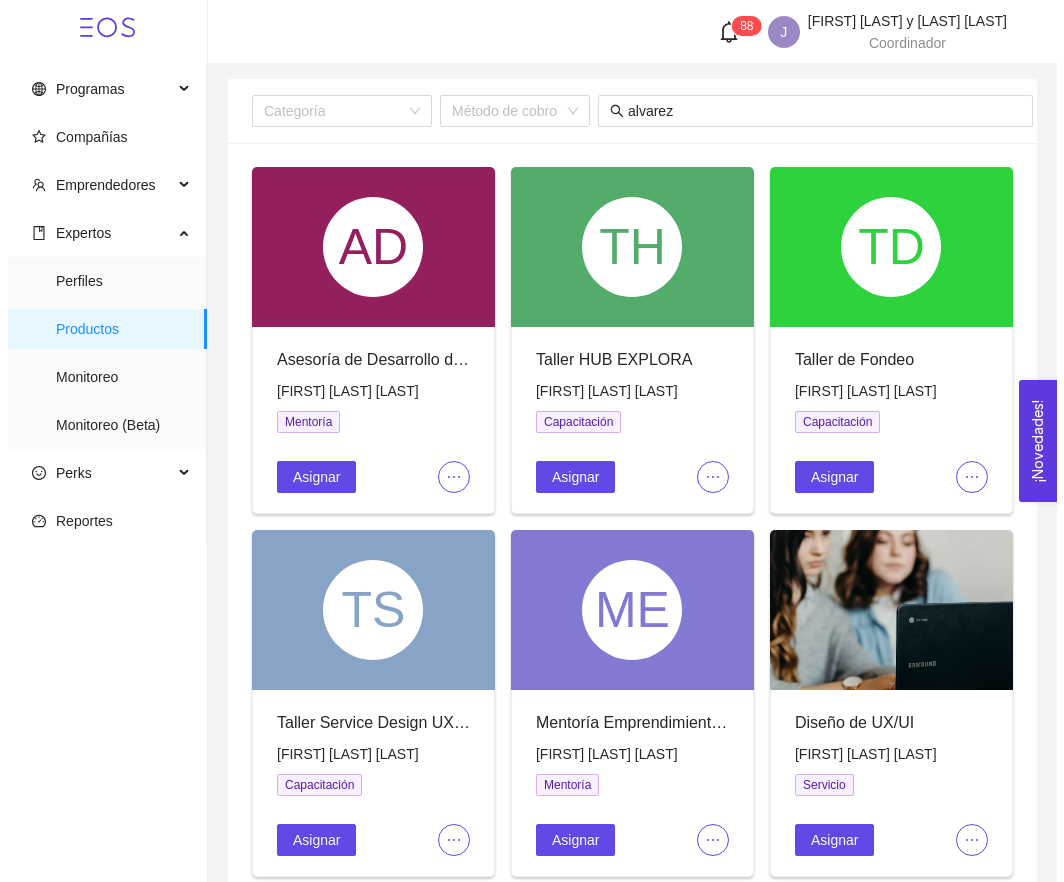 scroll, scrollTop: 0, scrollLeft: 0, axis: both 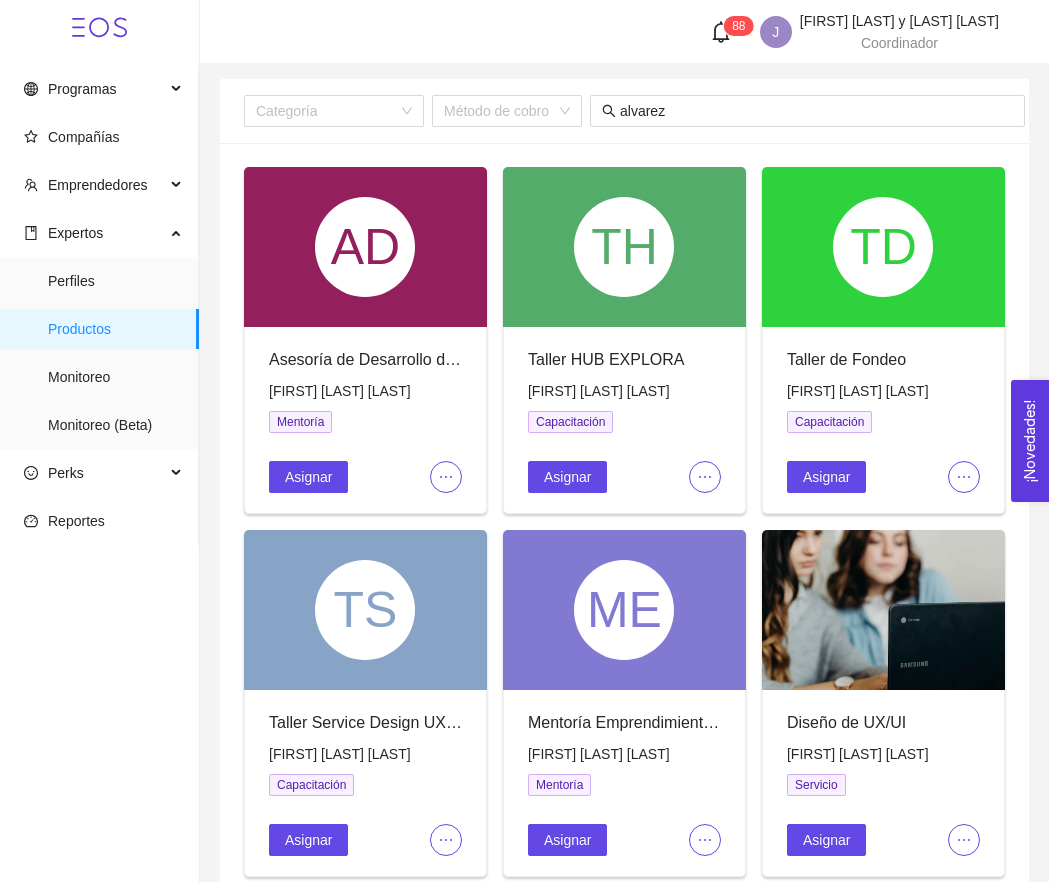 click on "Categoría Método de cobro alvarez" at bounding box center [634, 111] 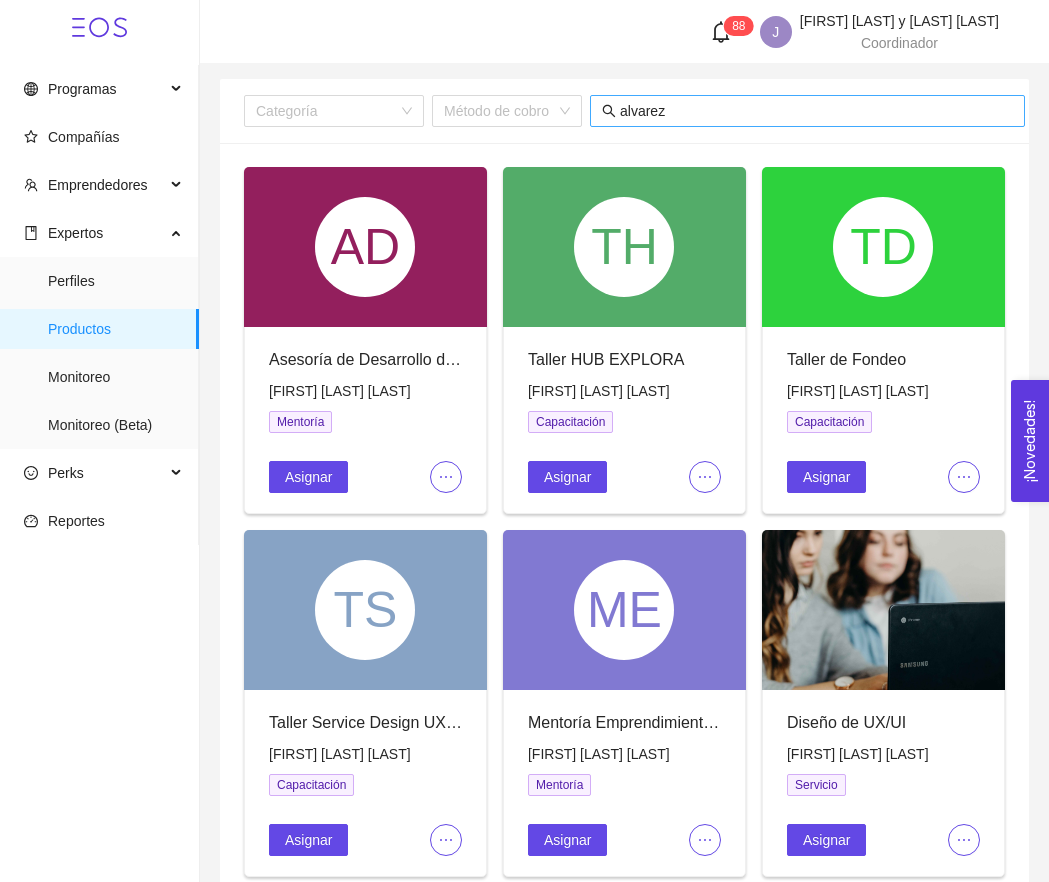 click on "alvarez" at bounding box center (816, 111) 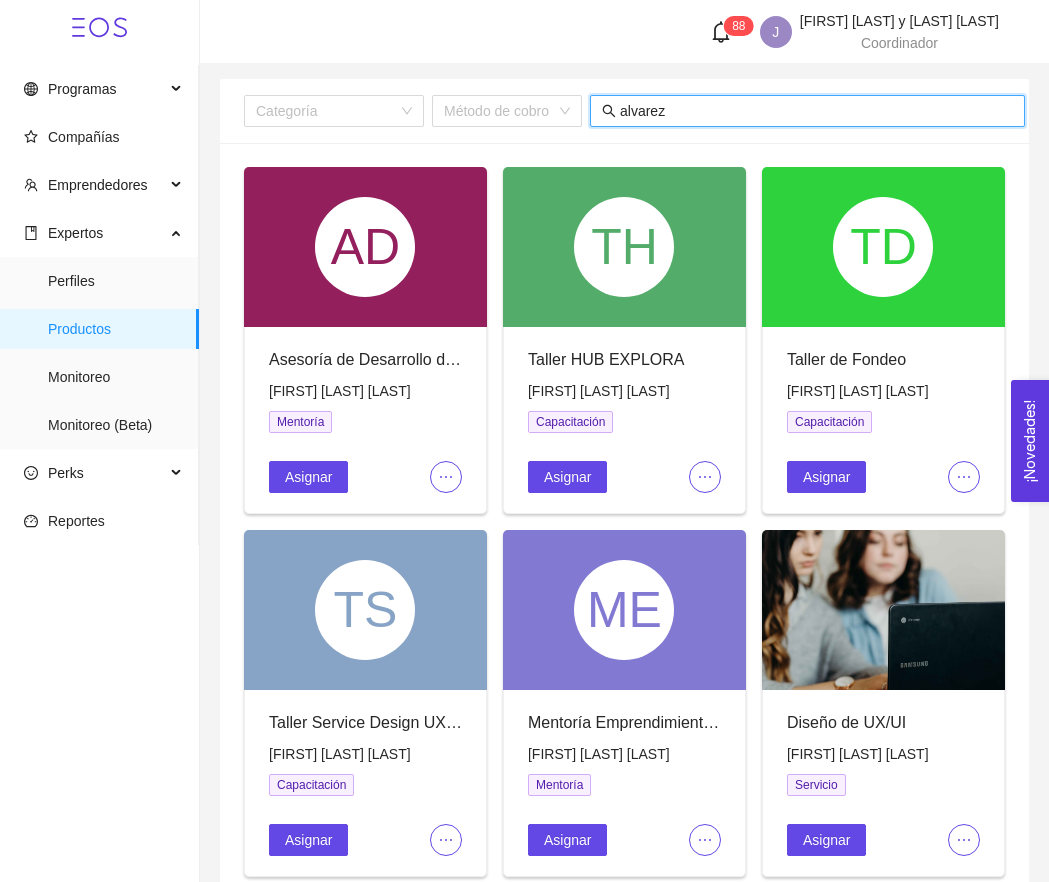 click on "alvarez" at bounding box center [816, 111] 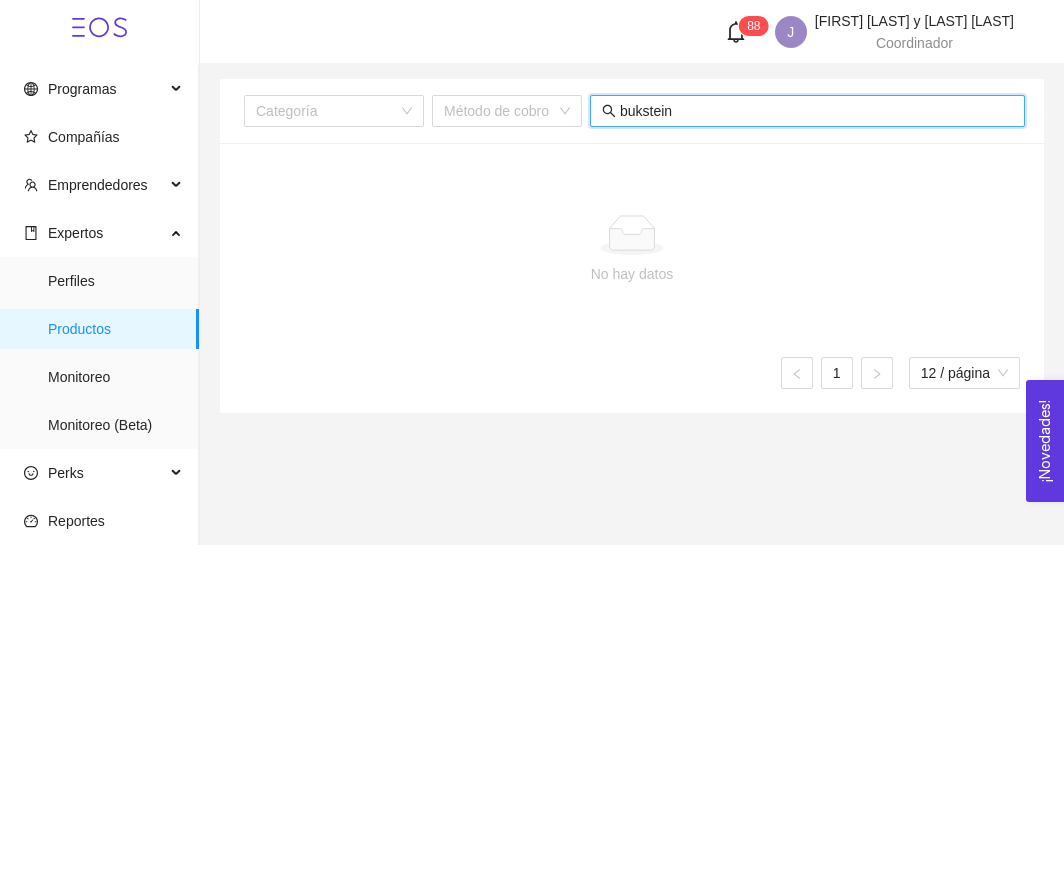 click on "bukstein" at bounding box center (816, 111) 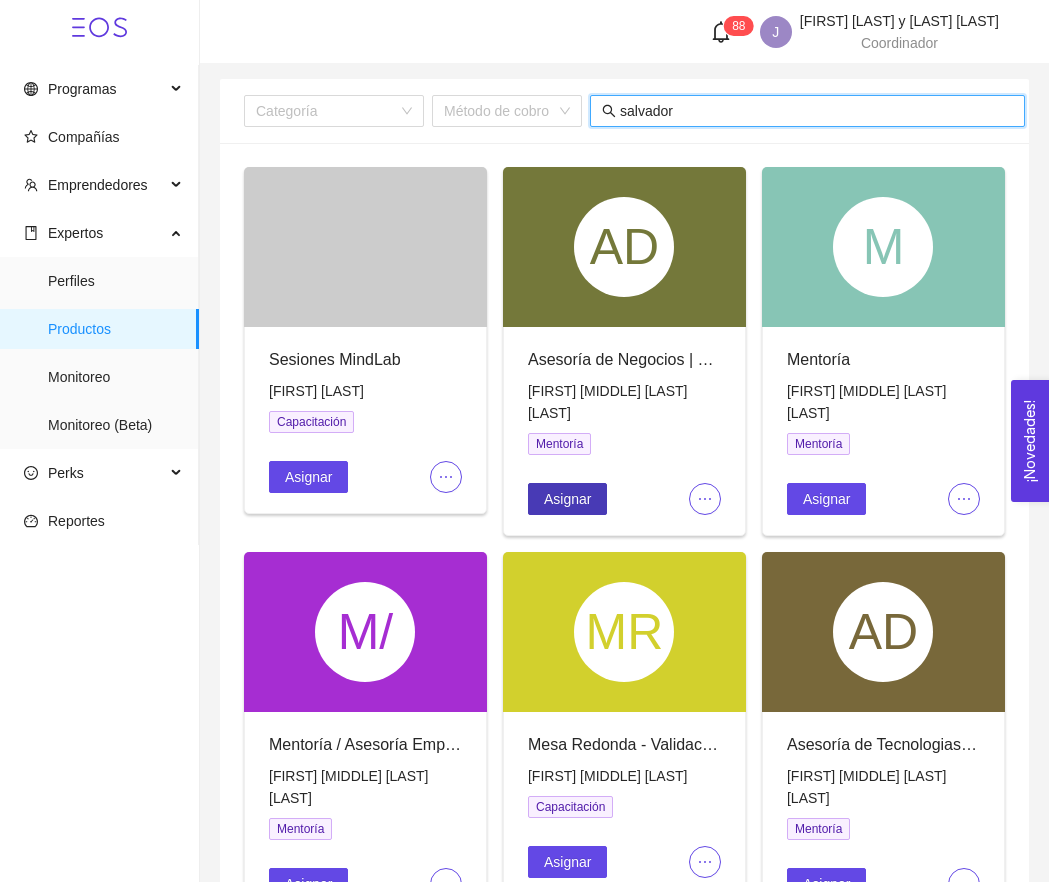 type on "salvador" 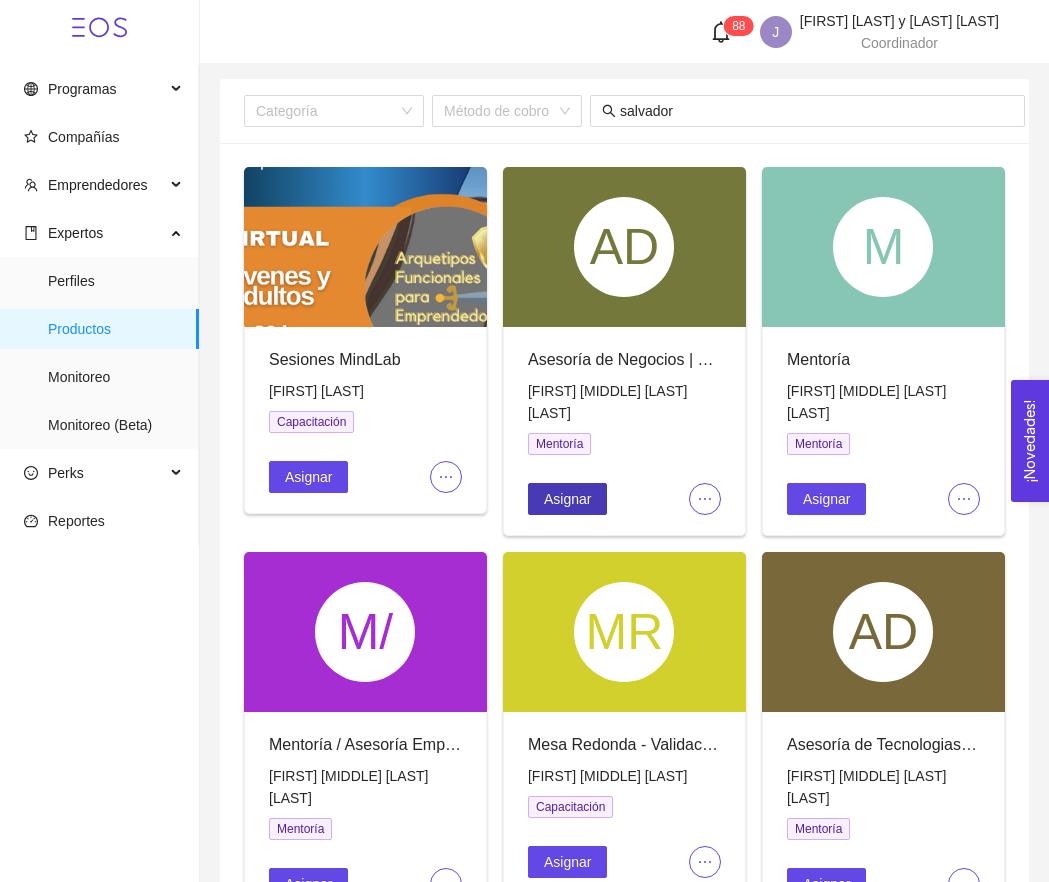 click on "Asignar" at bounding box center (308, 477) 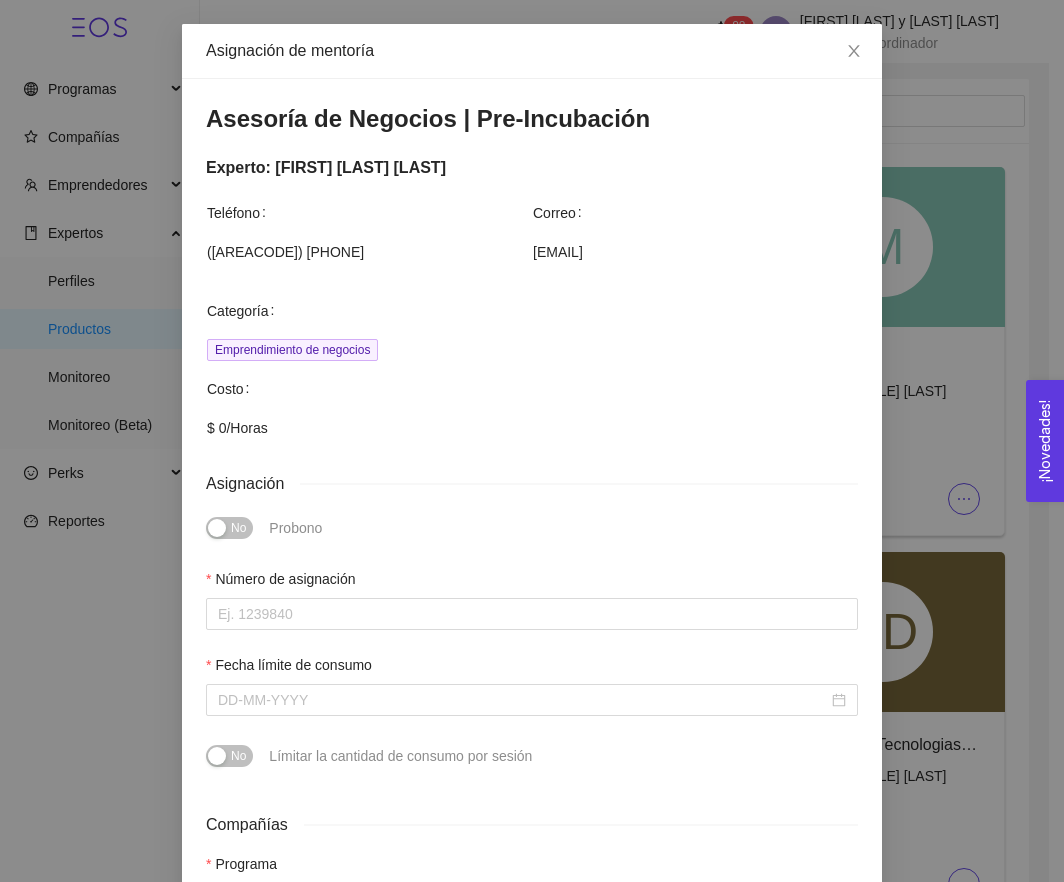 scroll, scrollTop: 78, scrollLeft: 0, axis: vertical 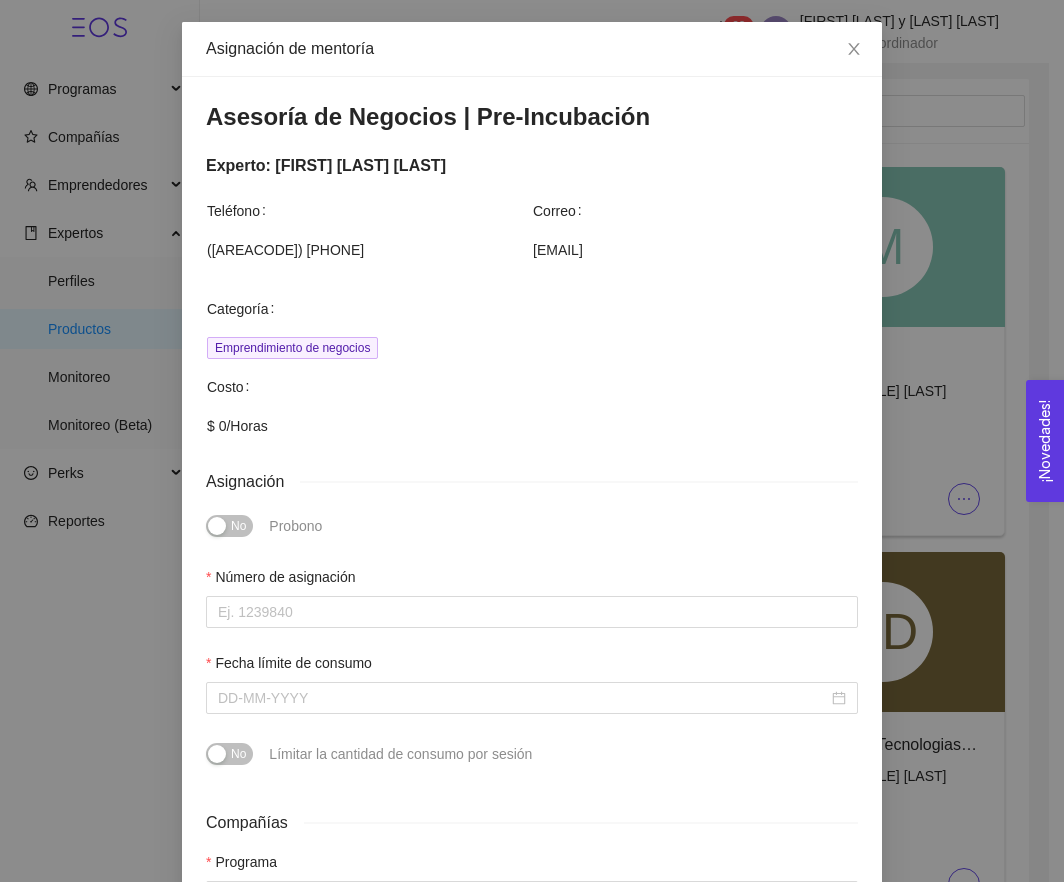 drag, startPoint x: 526, startPoint y: 255, endPoint x: 818, endPoint y: 270, distance: 292.385 